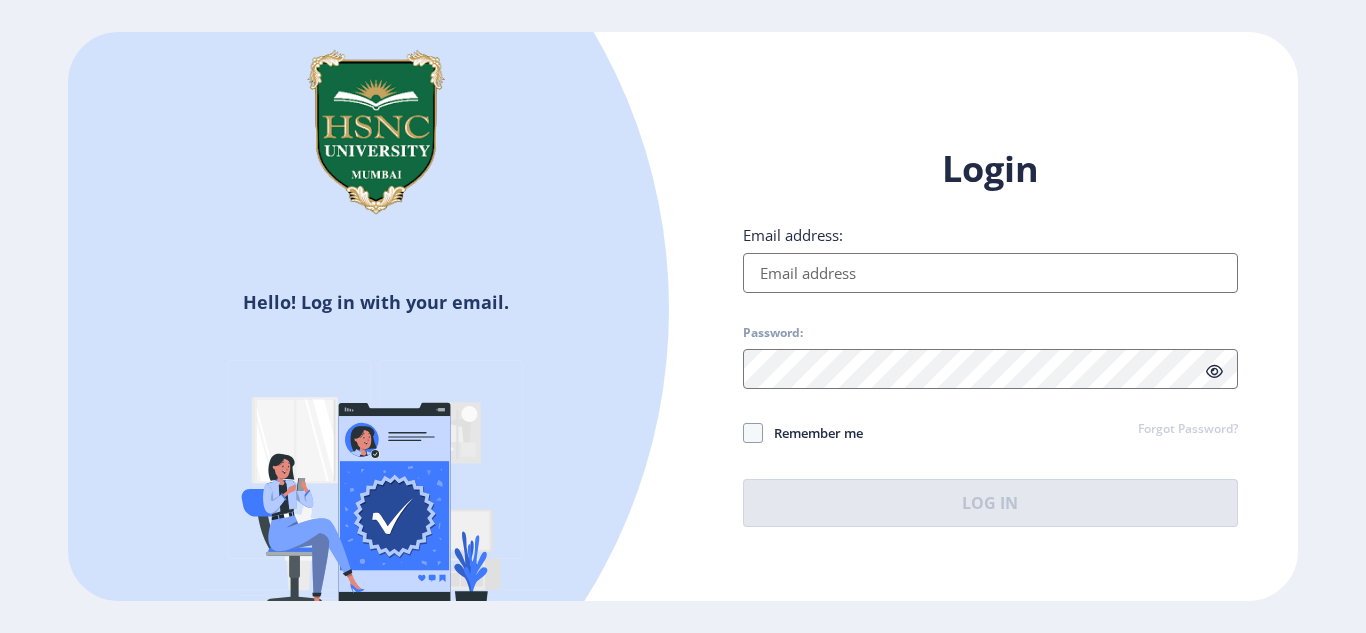 scroll, scrollTop: 0, scrollLeft: 0, axis: both 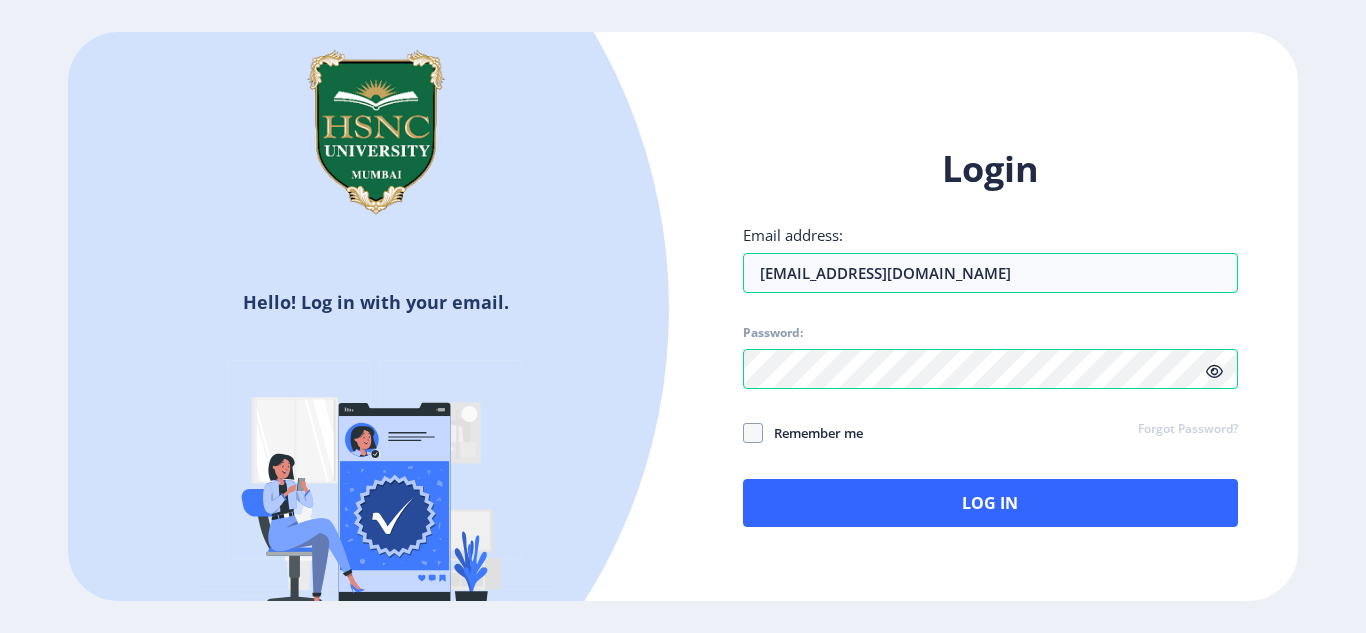 click 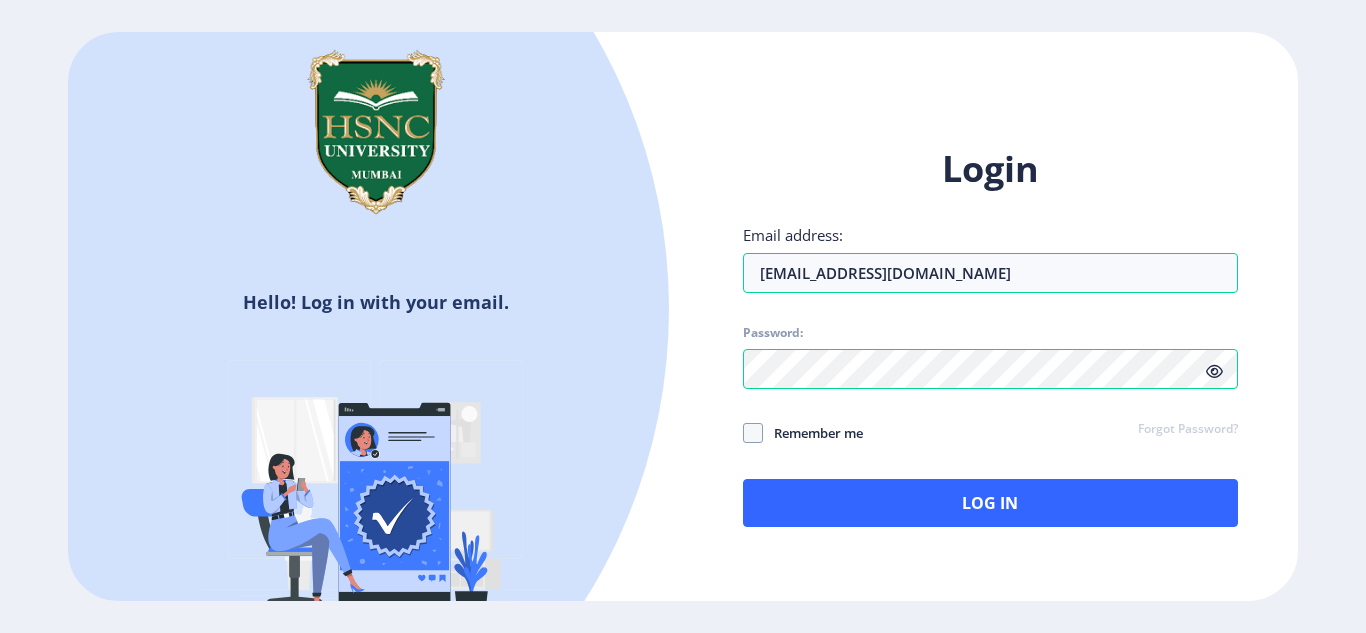 click 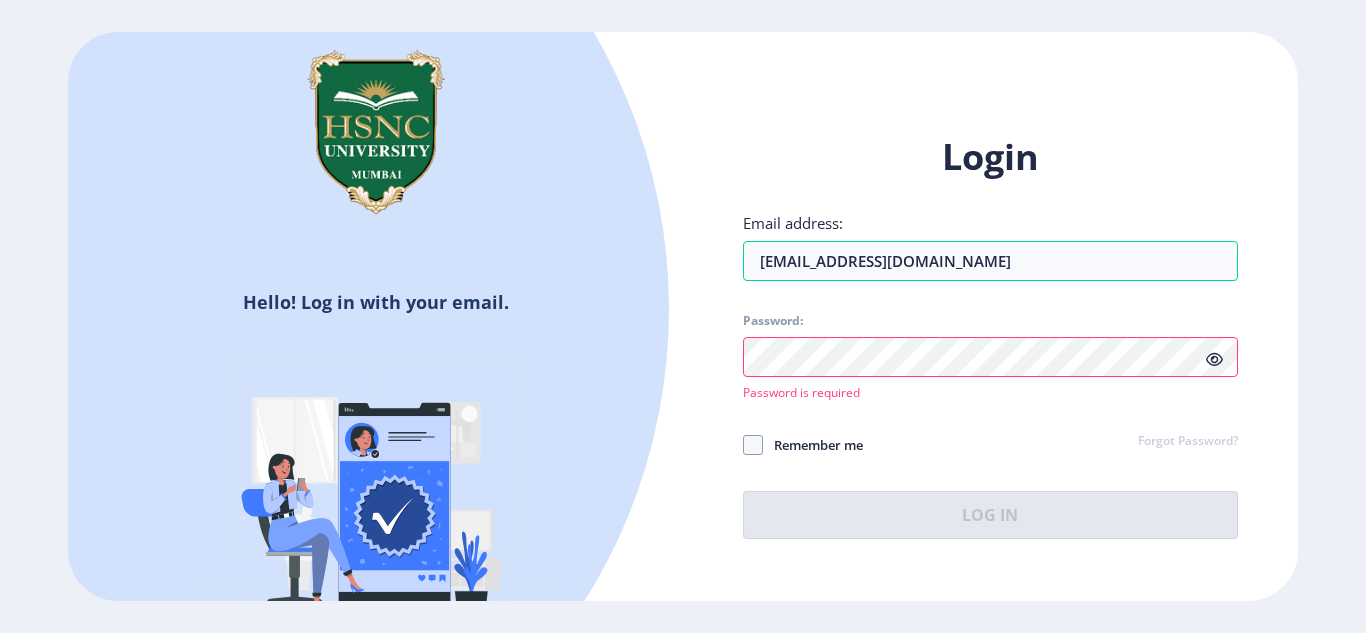 click on "Login Email address: vinamrashinde3010@gmail.com Password:  Password is required Remember me Forgot Password?  Log In" 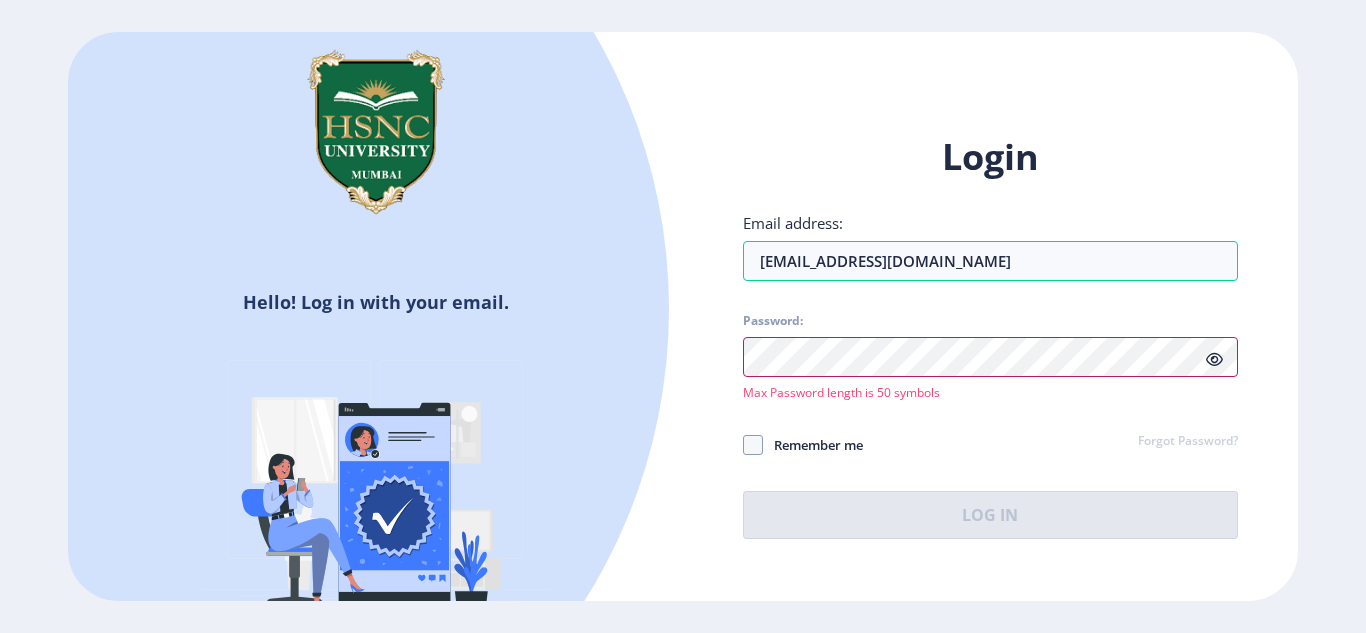 scroll, scrollTop: 0, scrollLeft: 0, axis: both 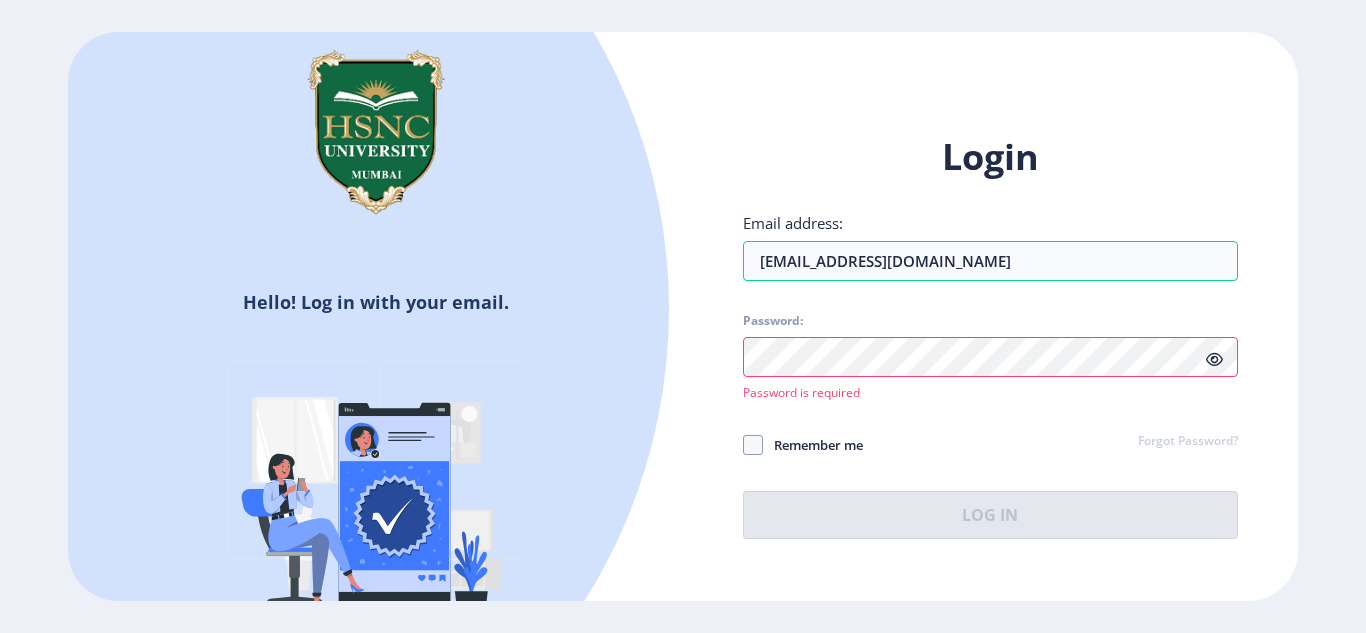 click on "Login Email address: vinamrashinde3010@gmail.com Password:  Password is required Remember me Forgot Password?  Log In" 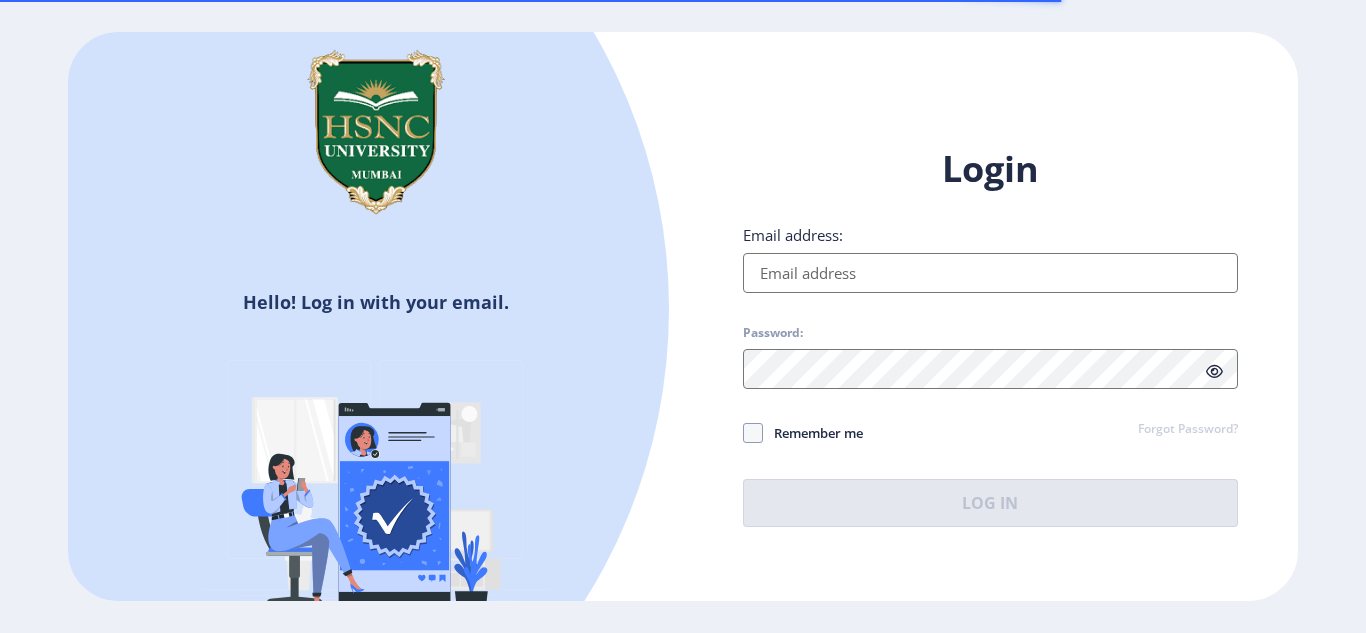 scroll, scrollTop: 0, scrollLeft: 0, axis: both 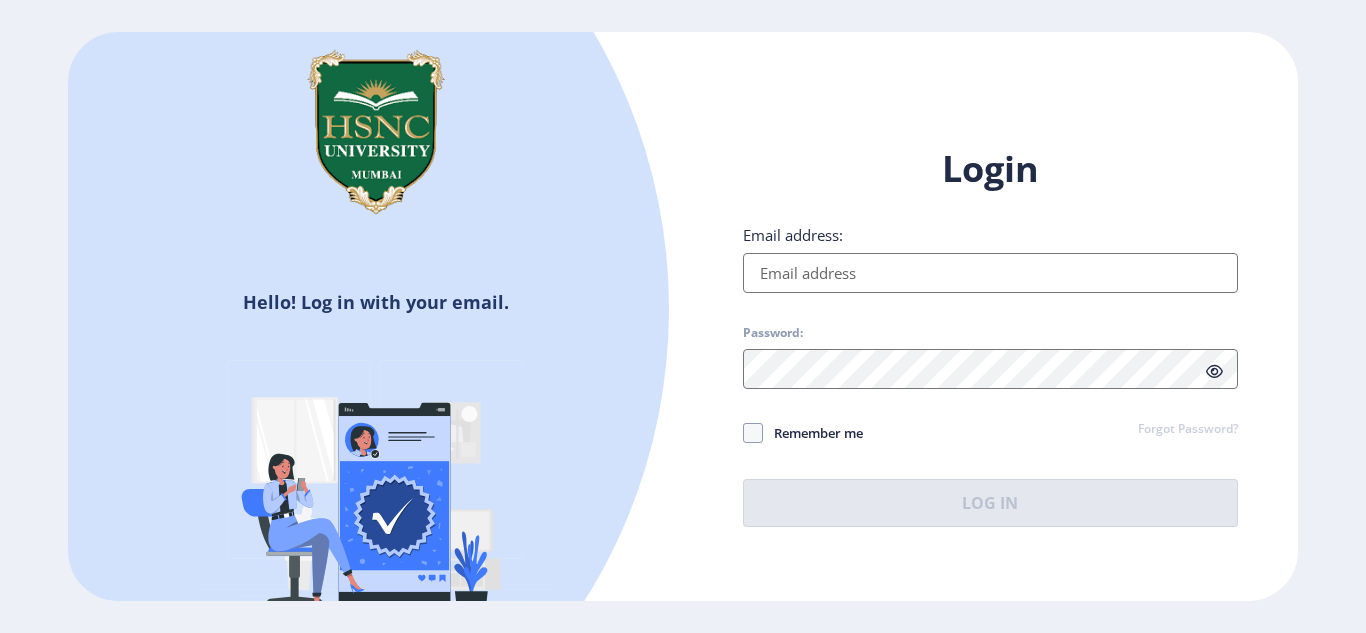 click on "Email address:" at bounding box center (990, 273) 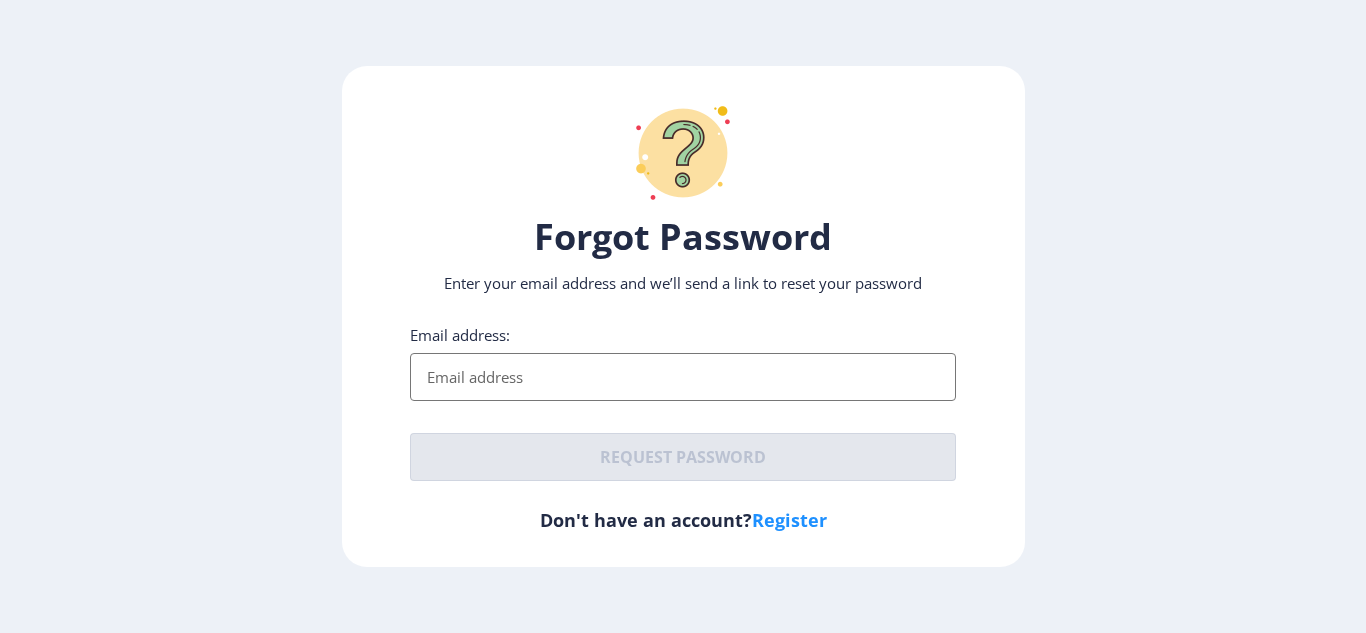 click on "Email address:" at bounding box center [683, 377] 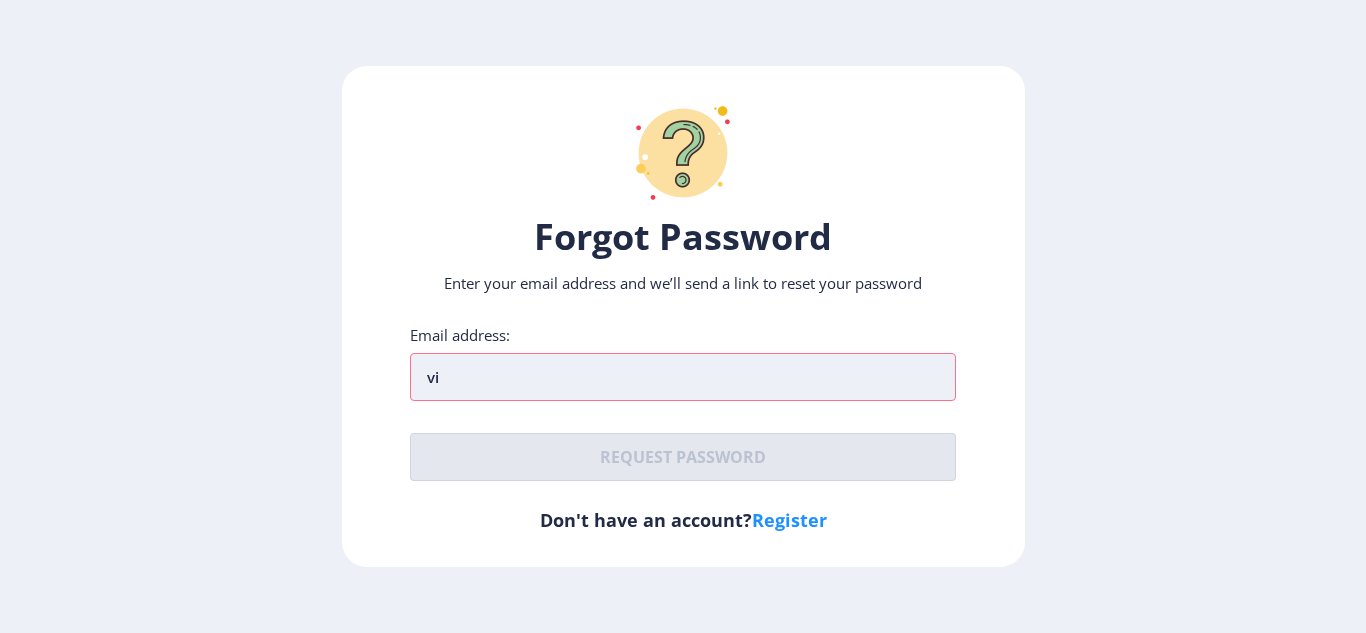type on "v" 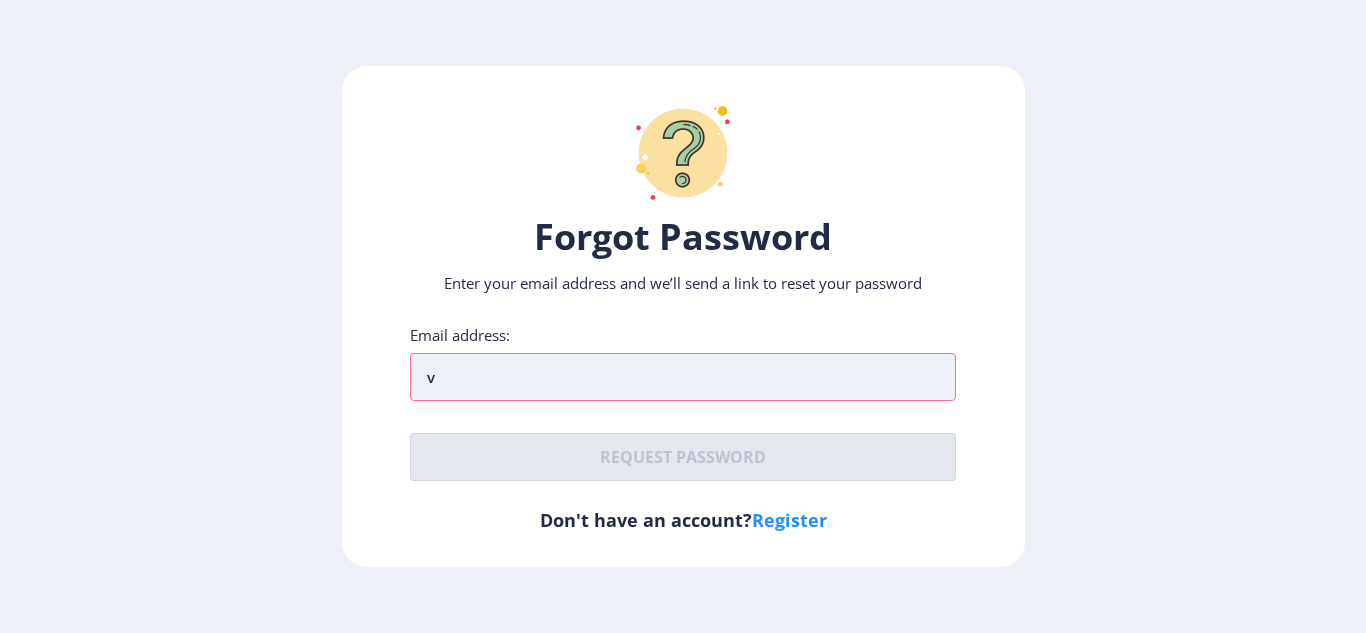 type 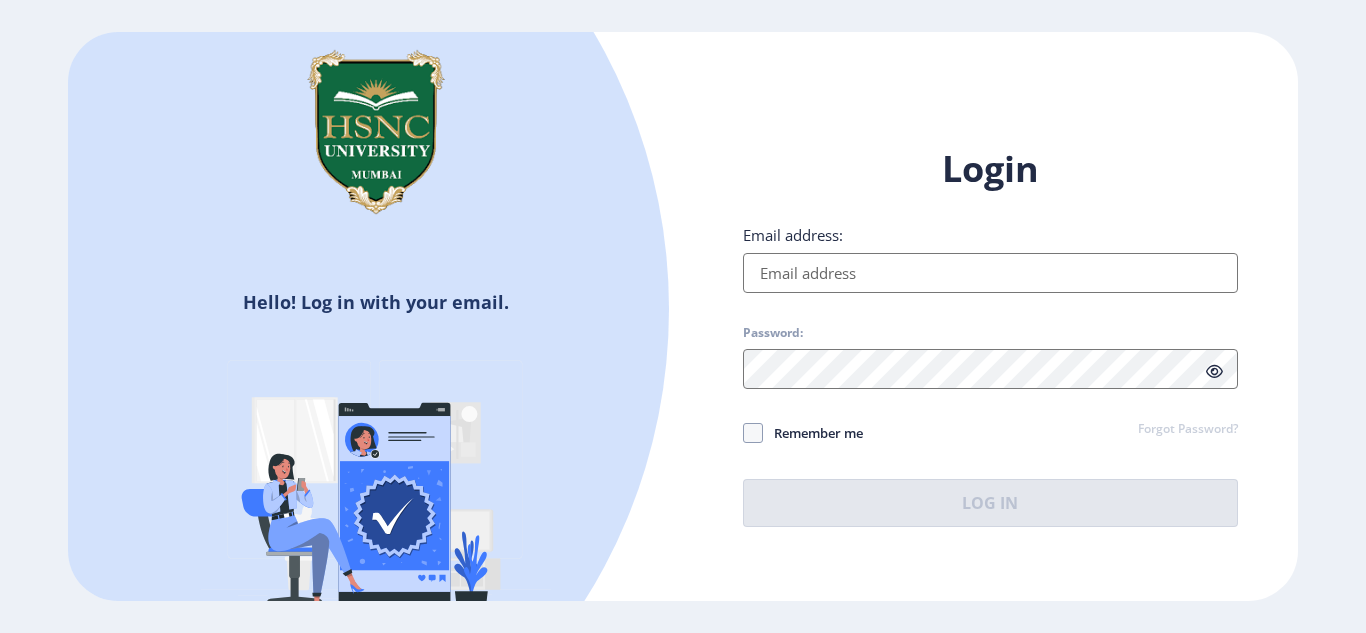 click on "Email address:" at bounding box center (990, 273) 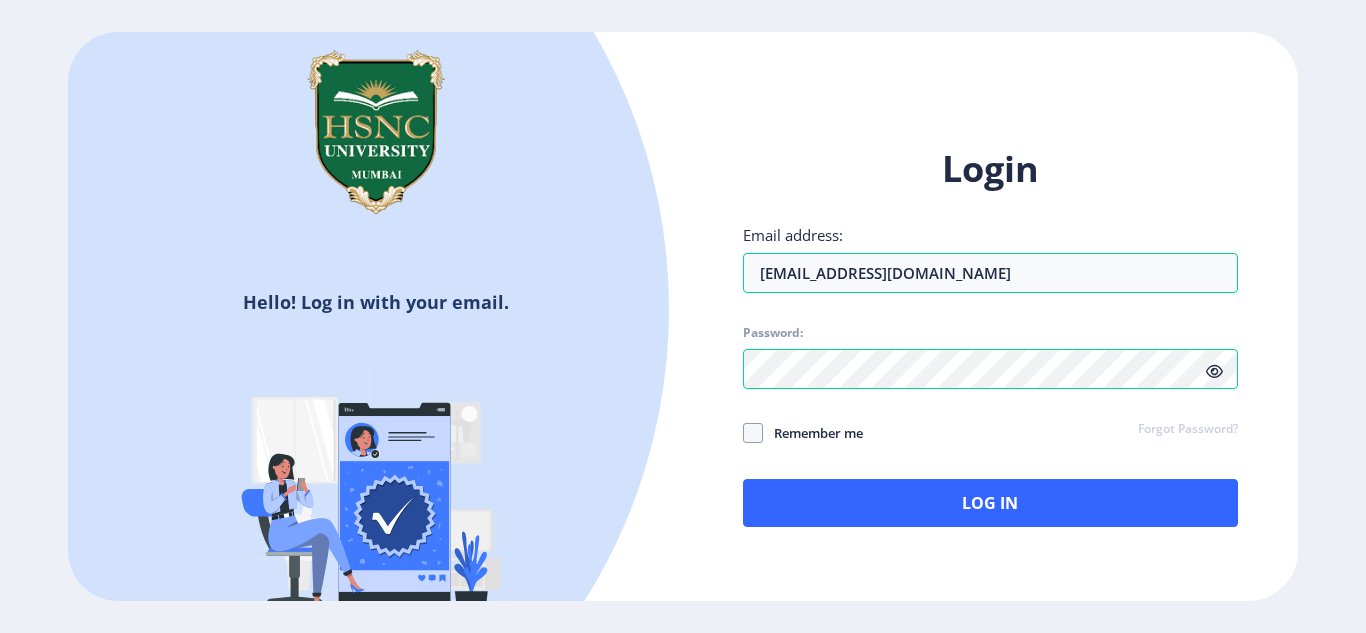 drag, startPoint x: 1031, startPoint y: 269, endPoint x: 701, endPoint y: 291, distance: 330.7325 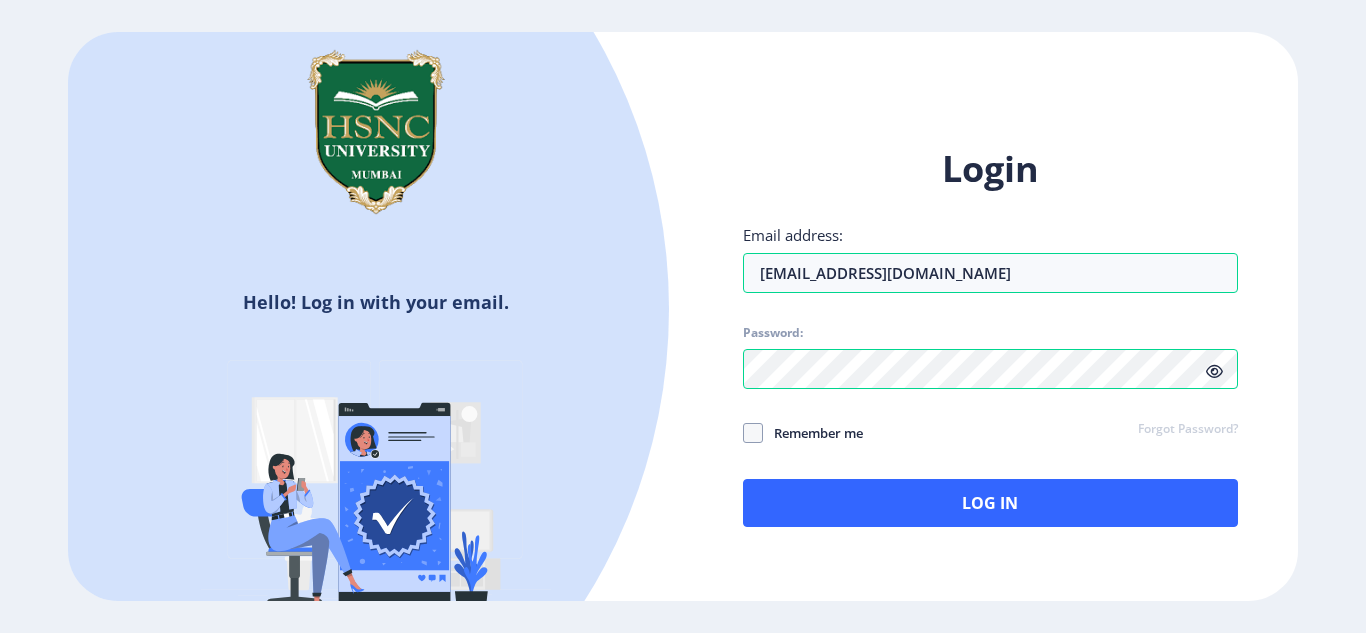 drag, startPoint x: 701, startPoint y: 291, endPoint x: 657, endPoint y: 209, distance: 93.05912 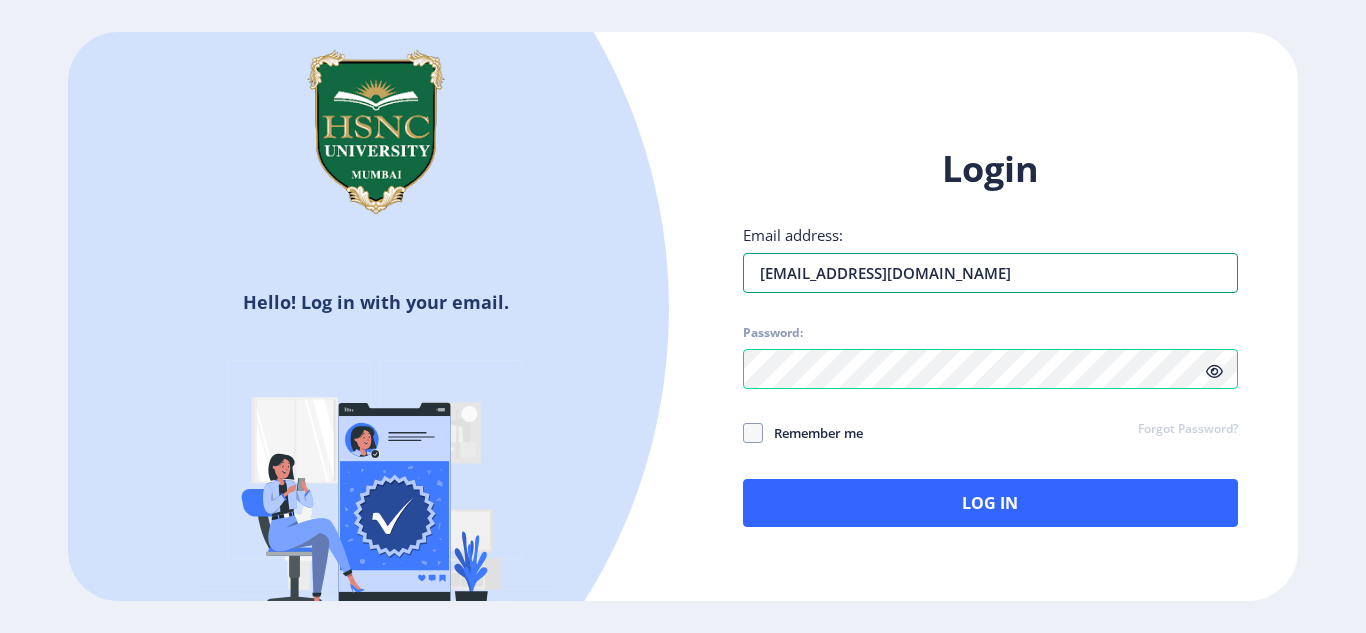 drag, startPoint x: 1010, startPoint y: 281, endPoint x: 723, endPoint y: 258, distance: 287.92014 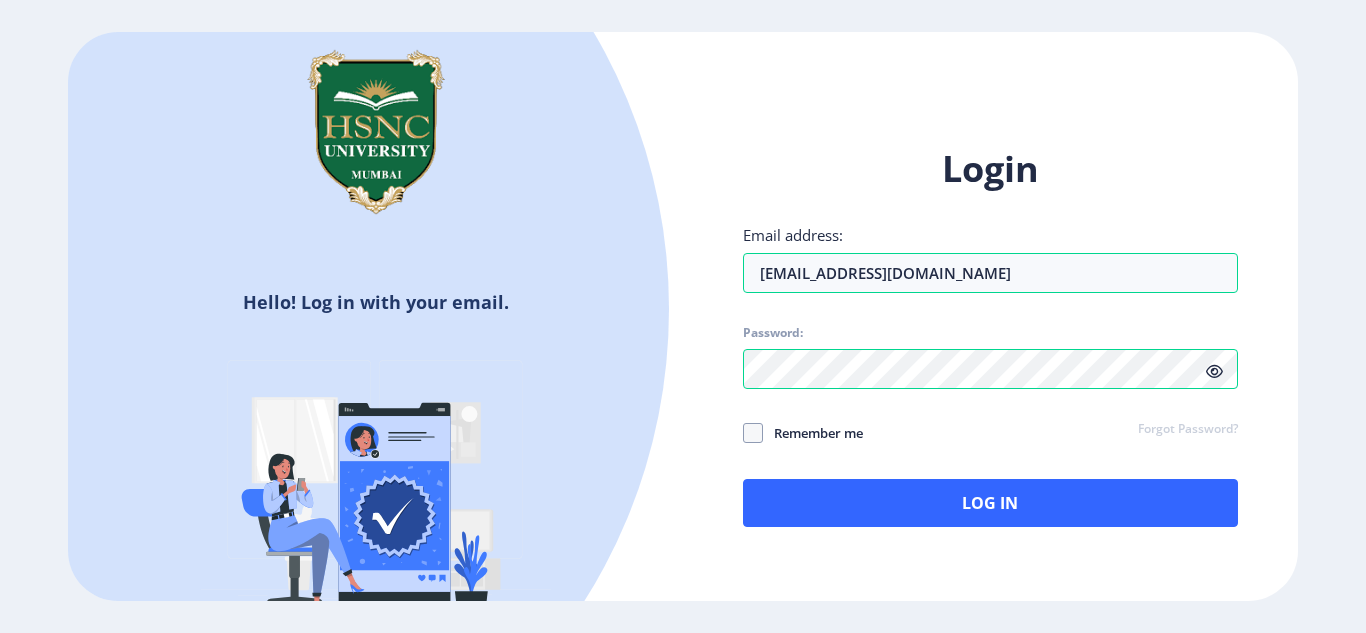 click on "Forgot Password?" 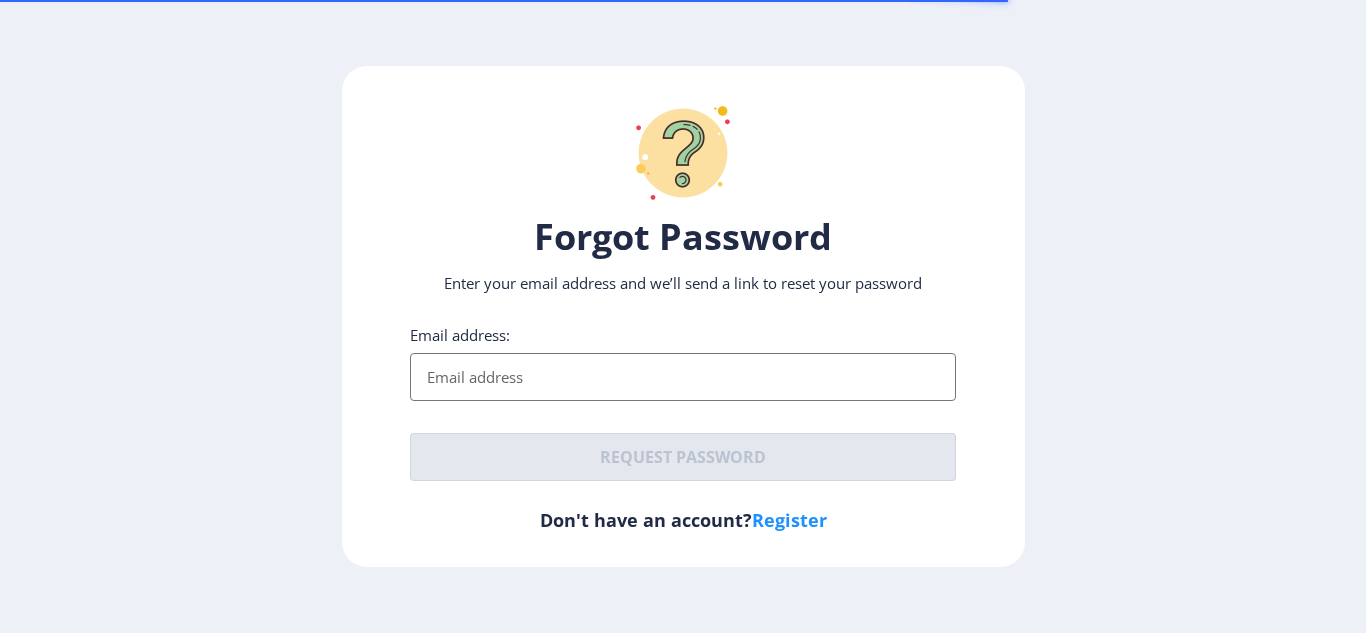 click on "Email address:" at bounding box center [683, 377] 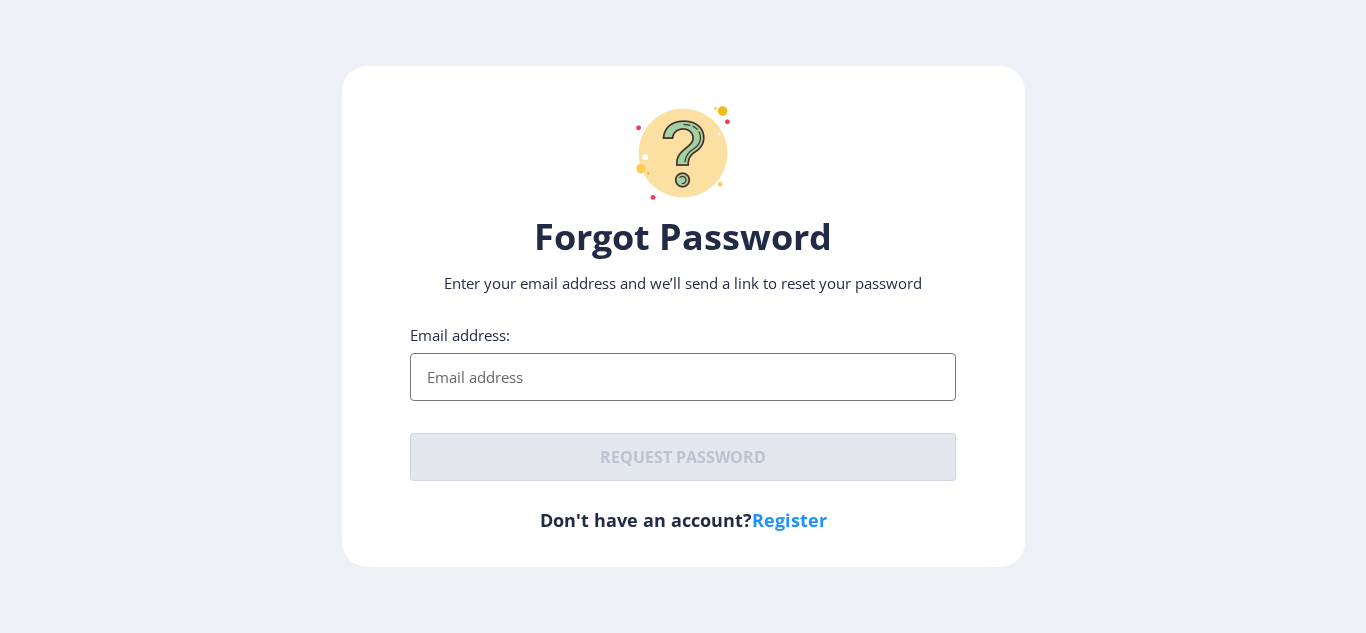 paste on "[EMAIL_ADDRESS][DOMAIN_NAME]" 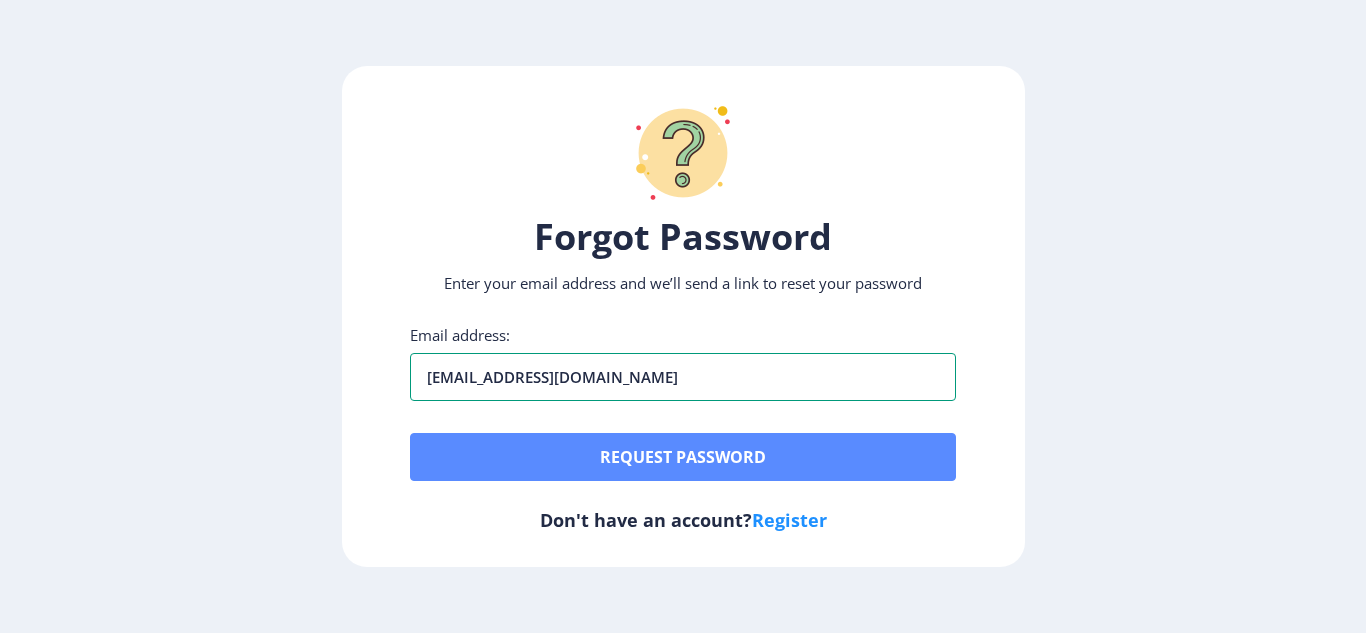 type on "[EMAIL_ADDRESS][DOMAIN_NAME]" 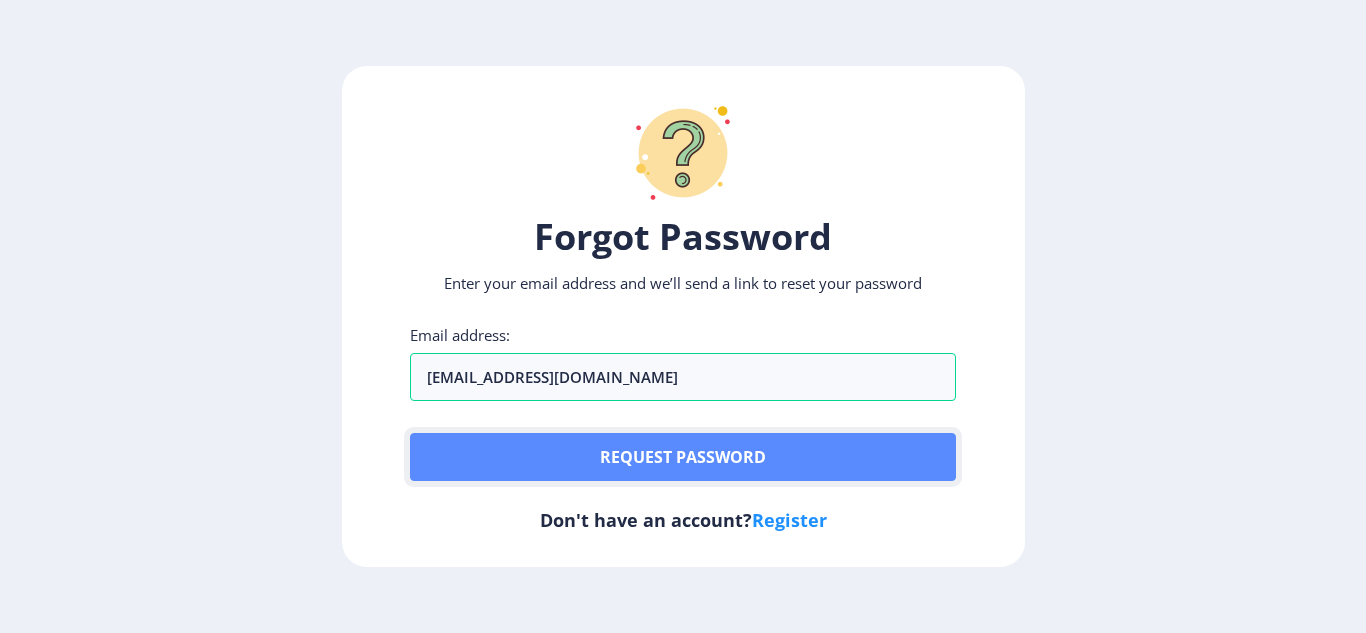 click on "Request password" 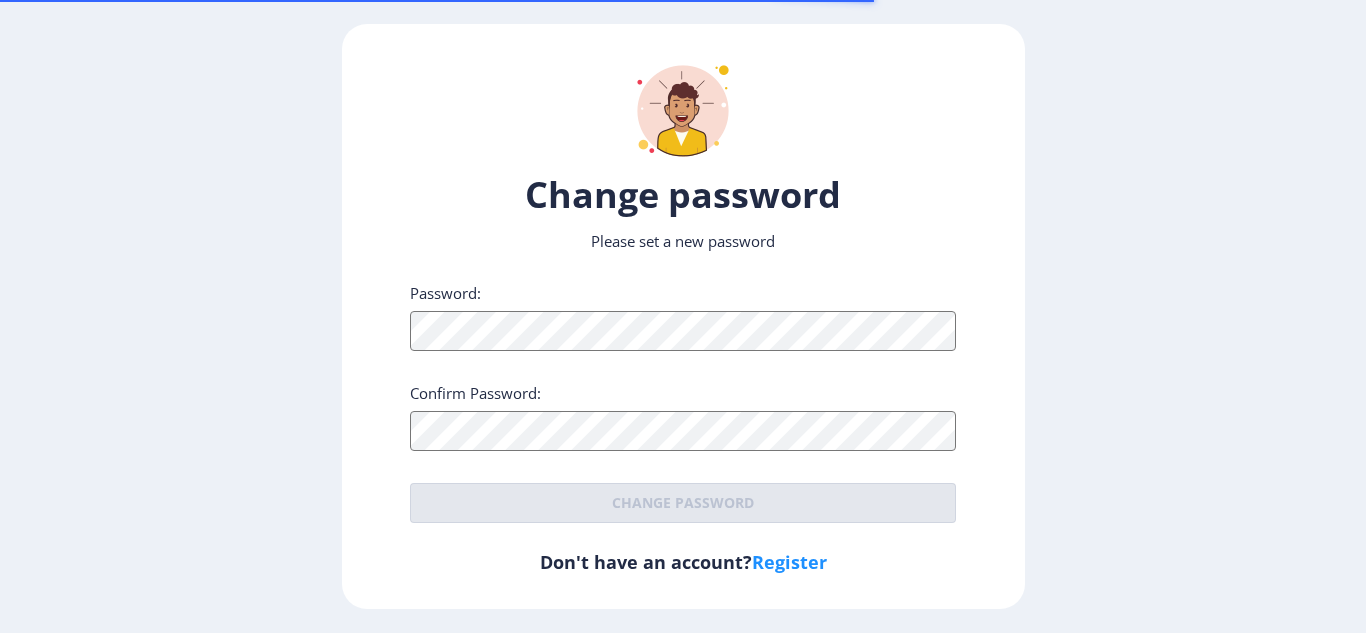 scroll, scrollTop: 0, scrollLeft: 0, axis: both 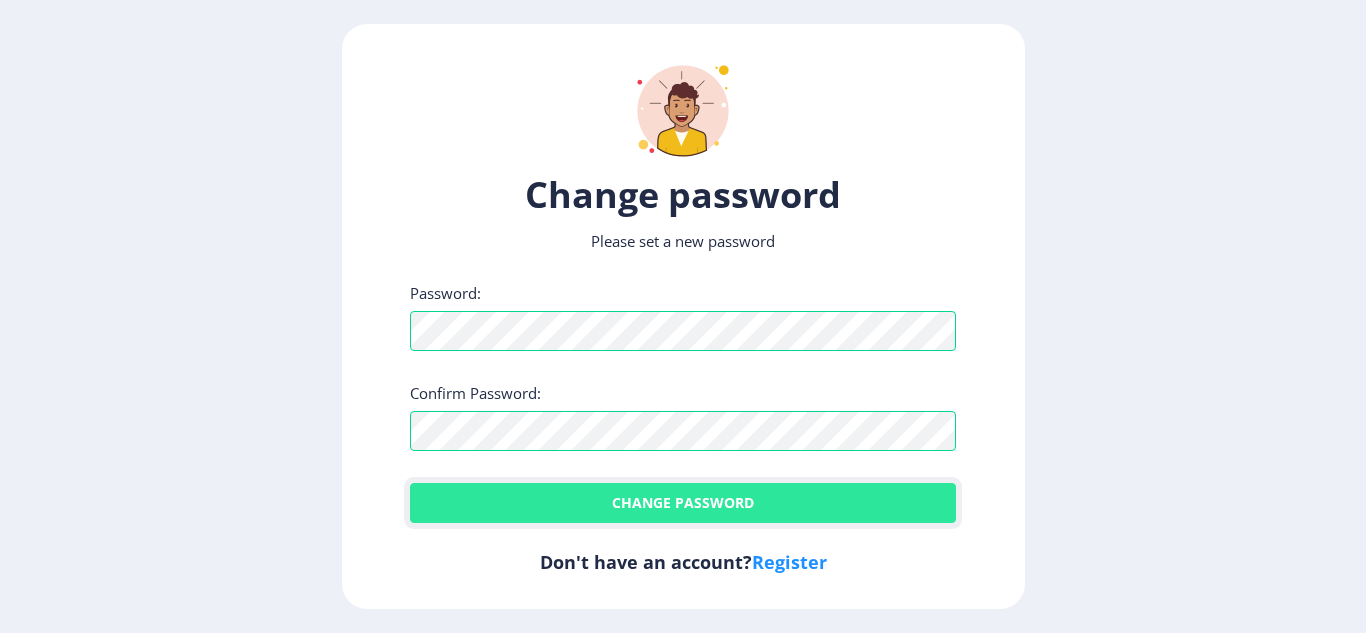 click on "Change password" 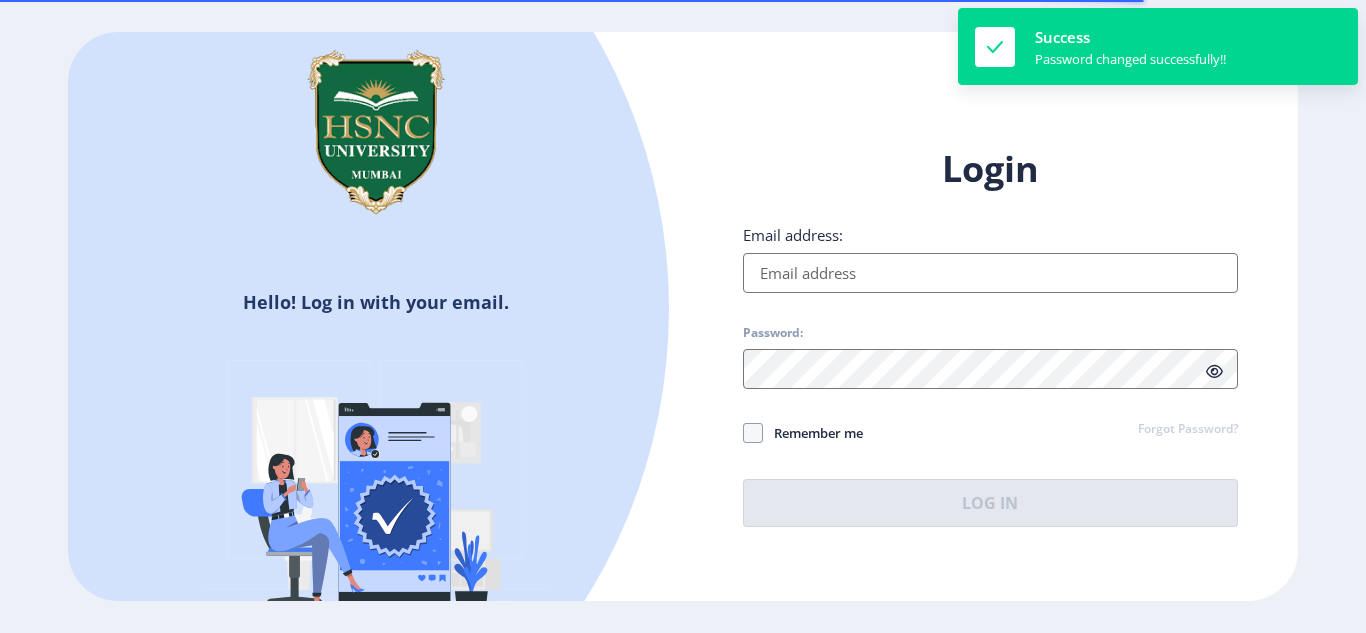 type on "[EMAIL_ADDRESS][DOMAIN_NAME]" 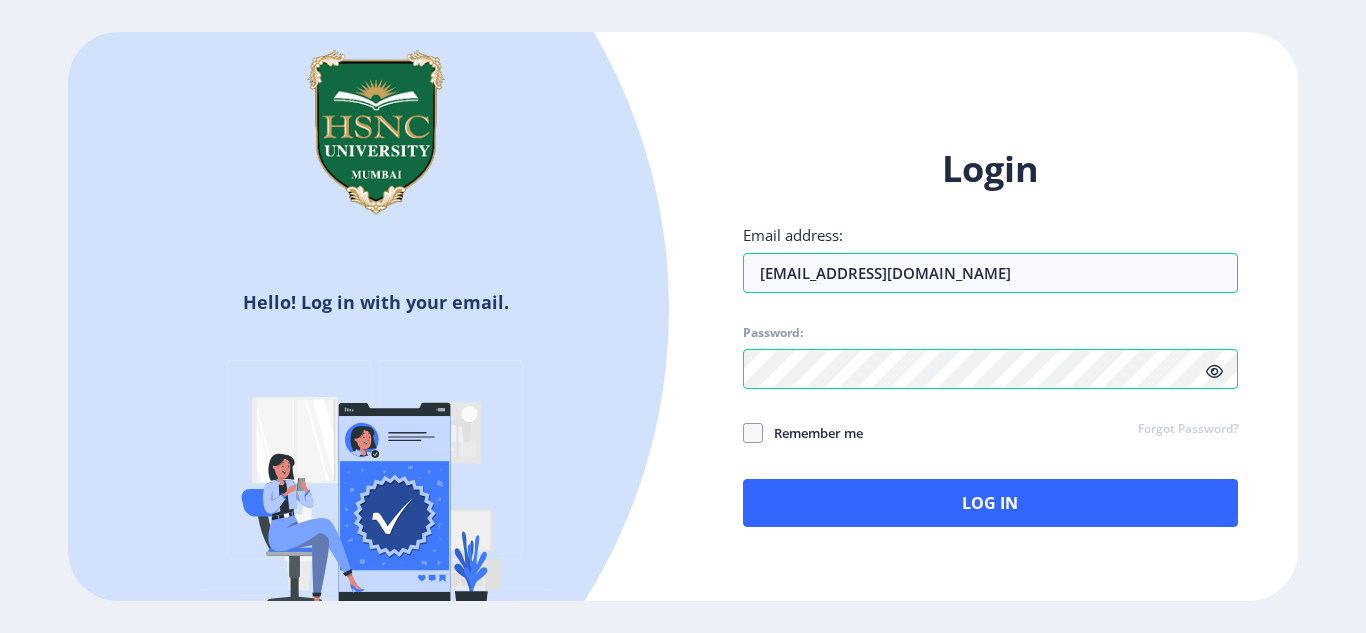 click 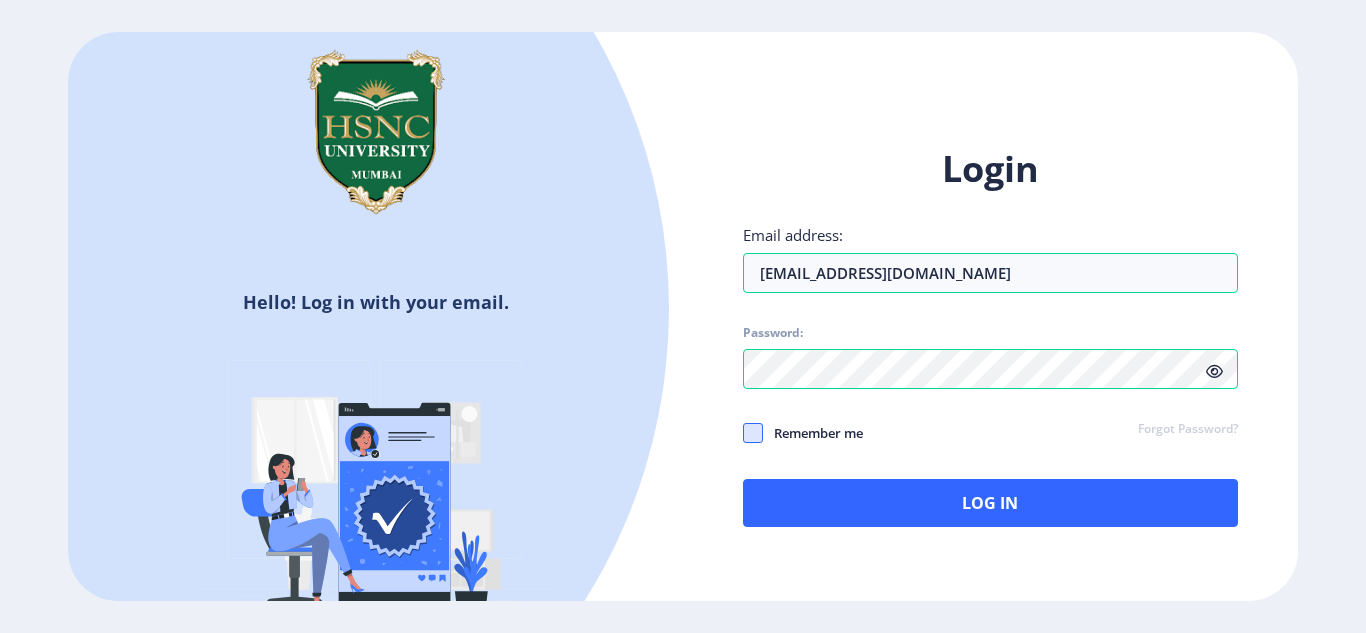 click 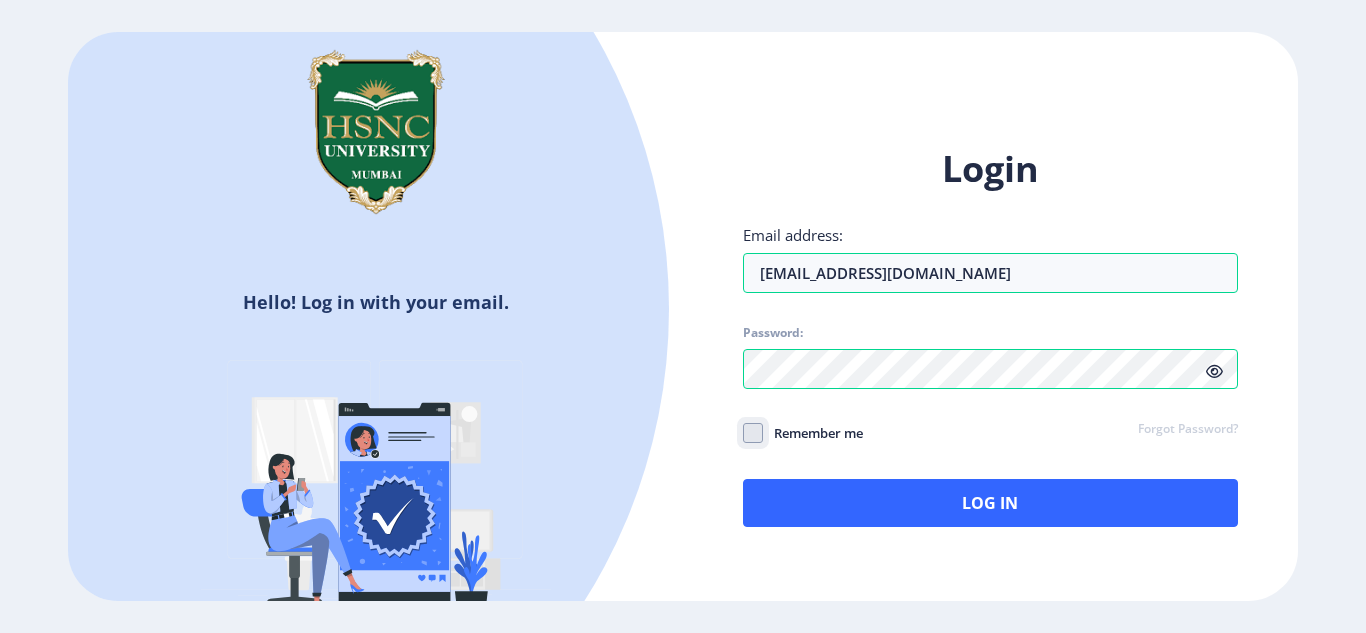 click on "Remember me" 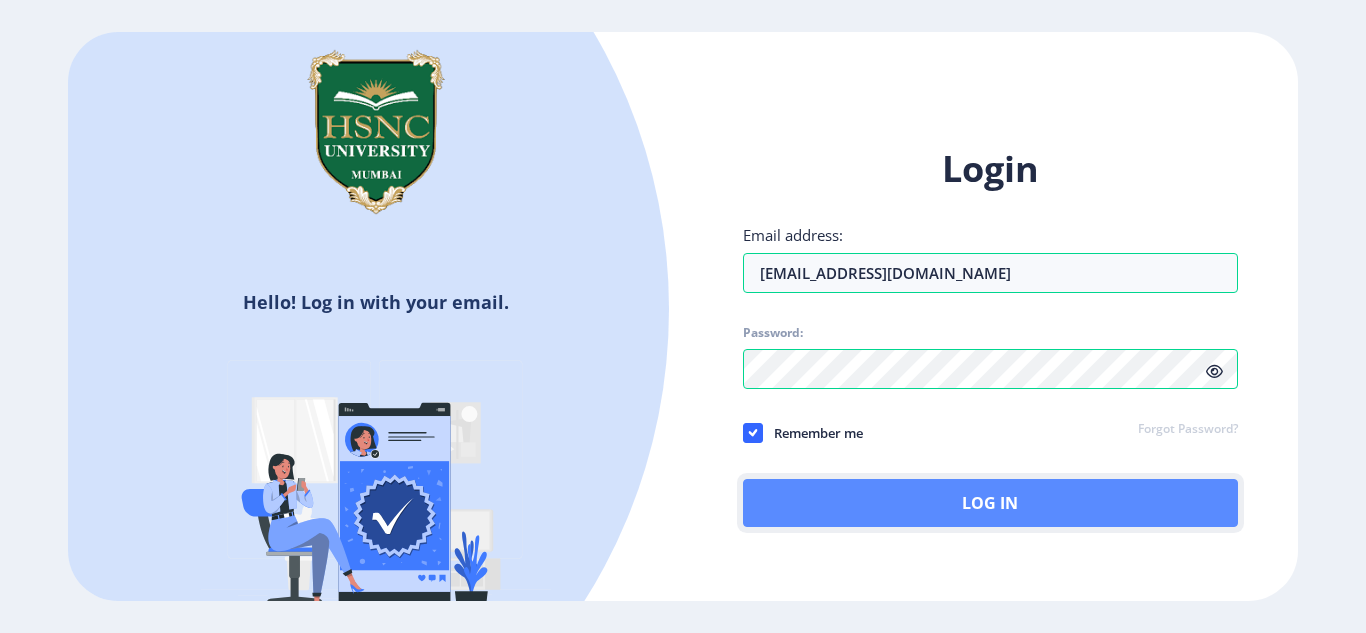 click on "Log In" 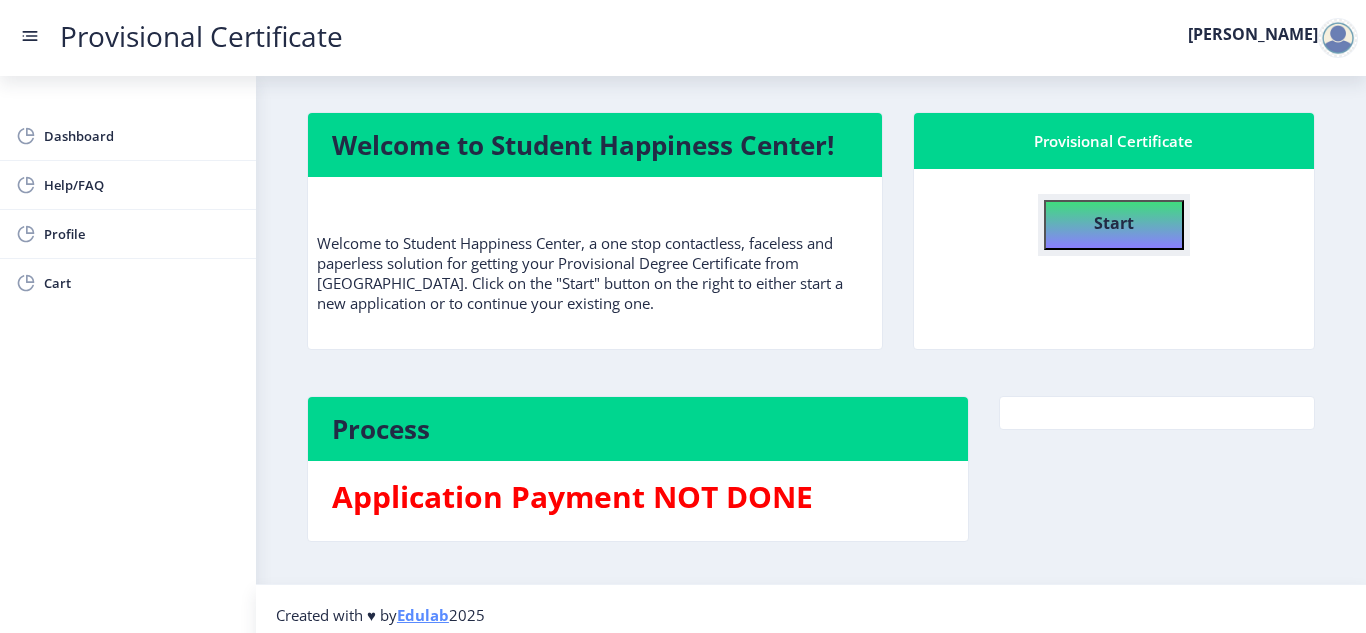 click on "Start" 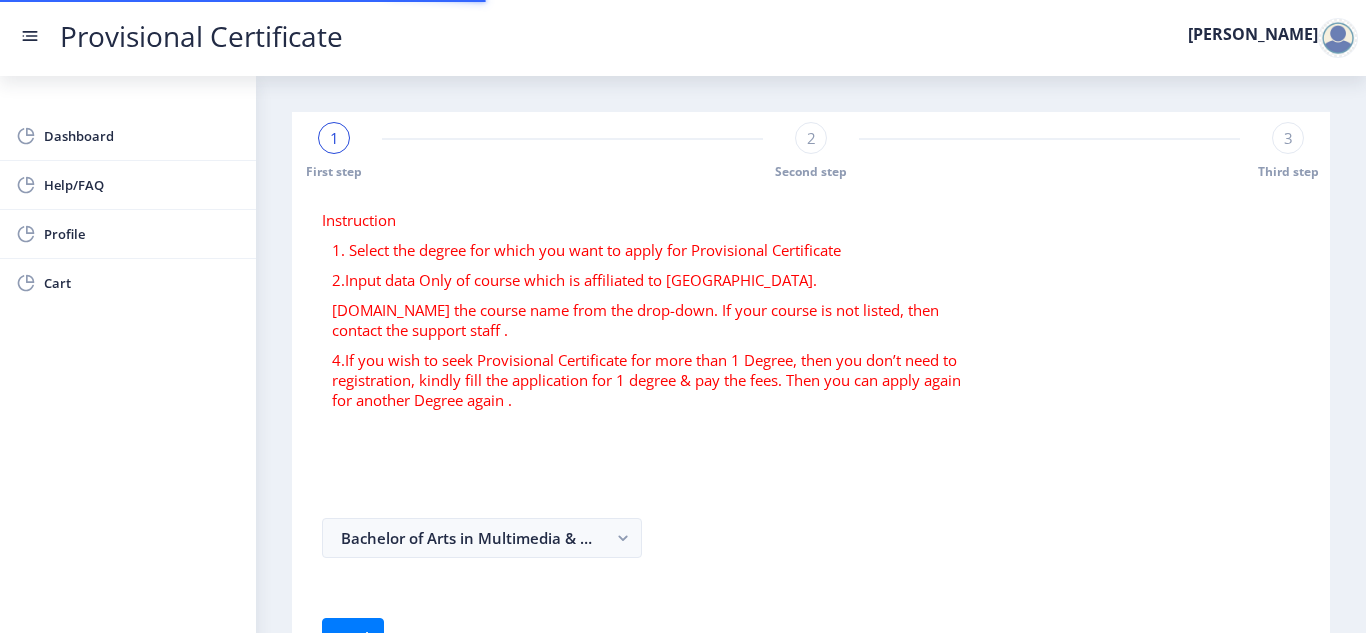 select 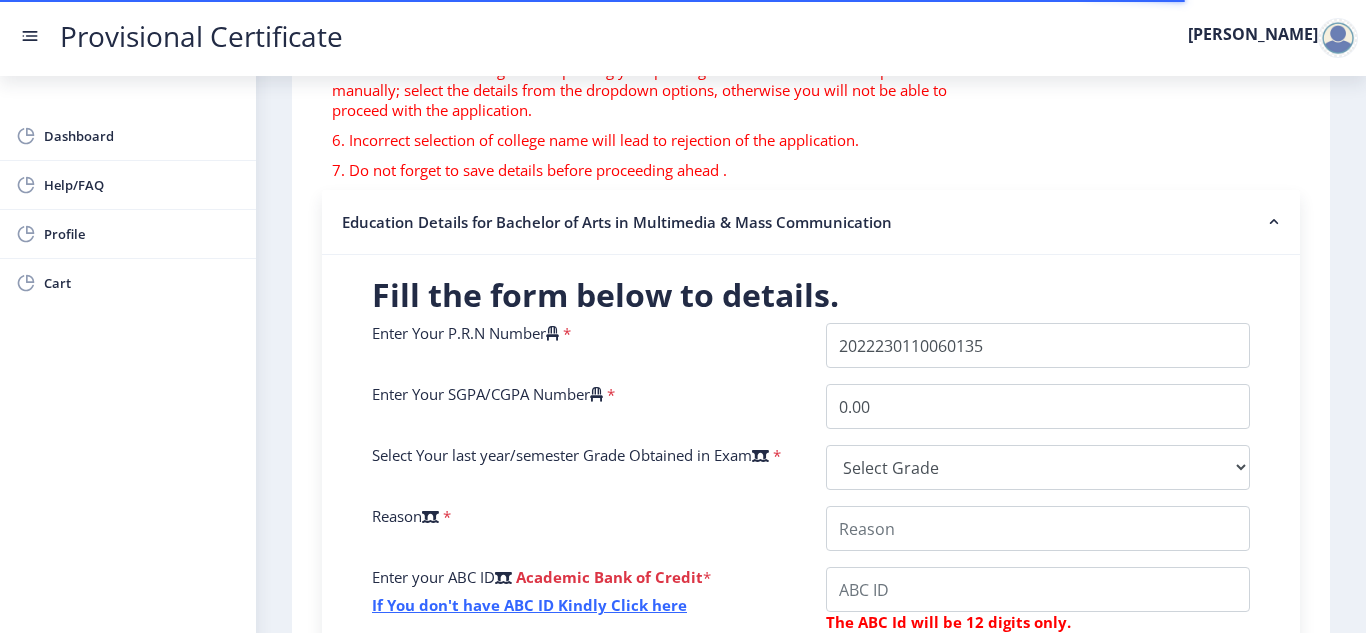 scroll, scrollTop: 338, scrollLeft: 0, axis: vertical 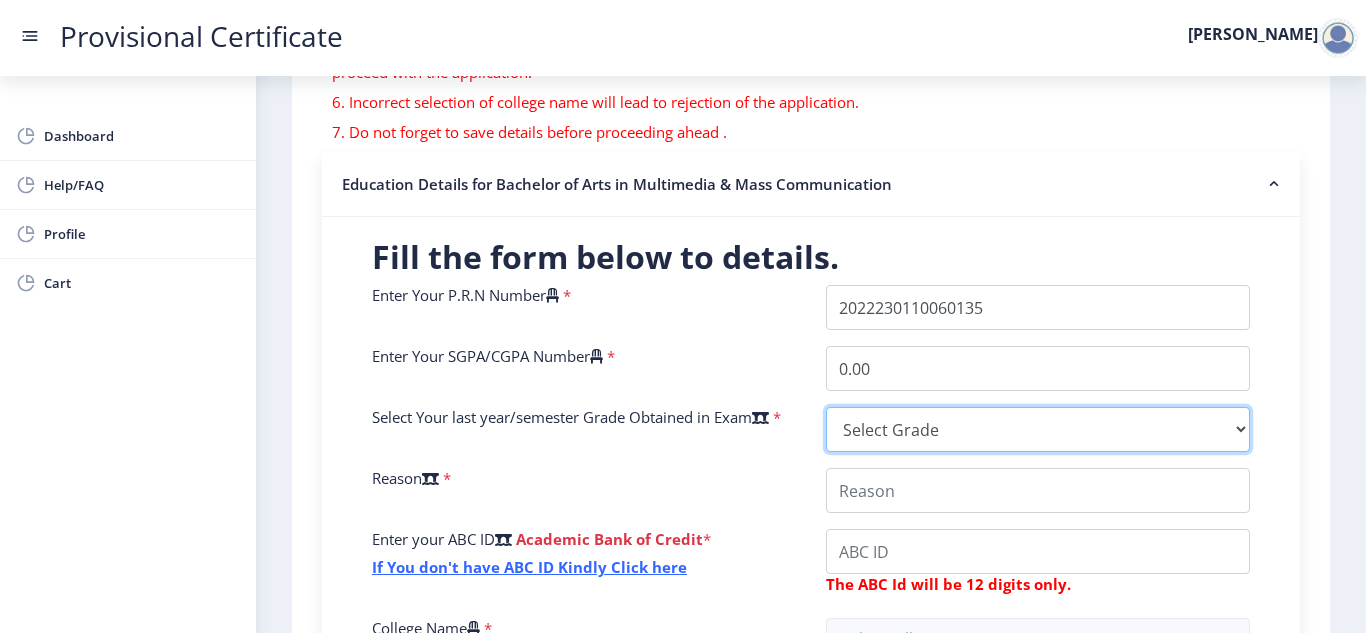 click on "Select Grade  O   A+   A   B+   B   C   D   F(Fail)" at bounding box center [1038, 429] 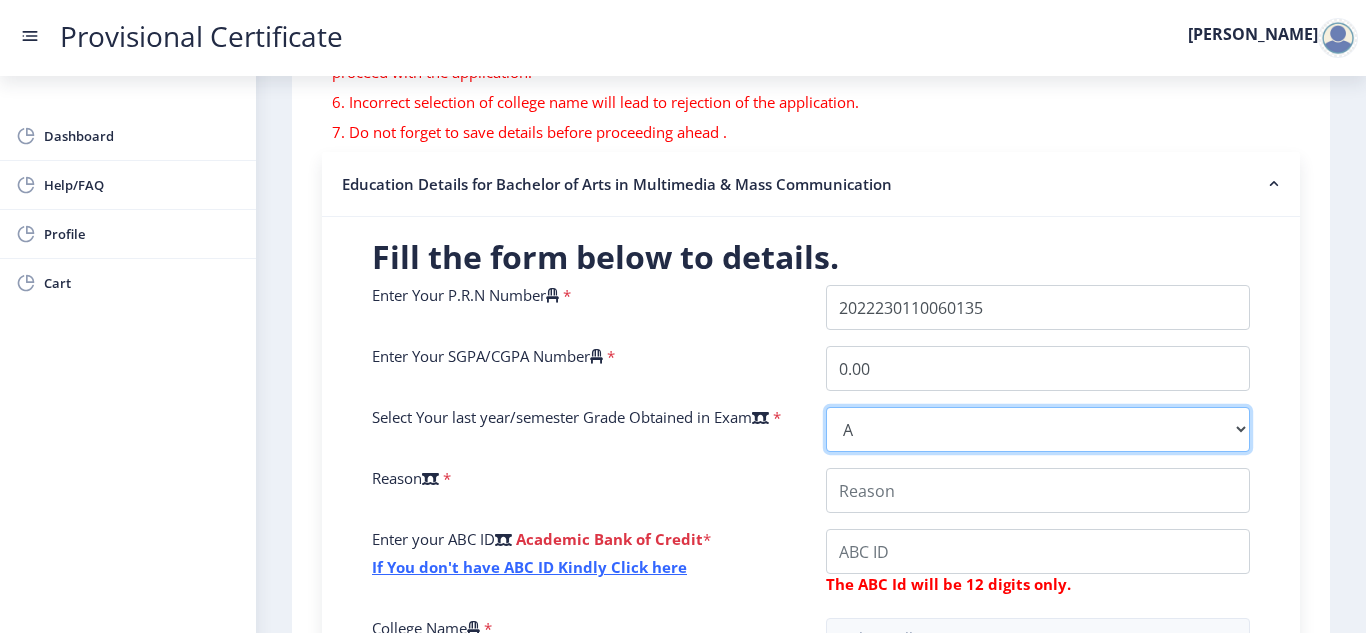 click on "Select Grade  O   A+   A   B+   B   C   D   F(Fail)" at bounding box center [1038, 429] 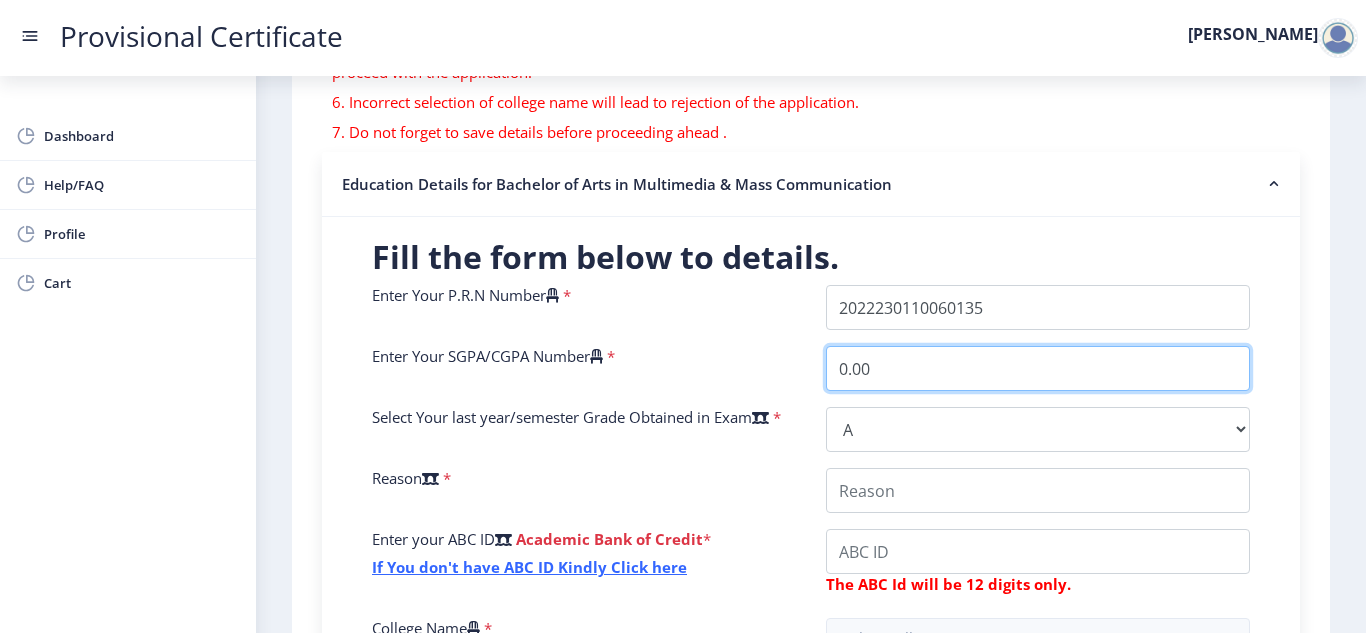 click on "0.00" at bounding box center [1038, 368] 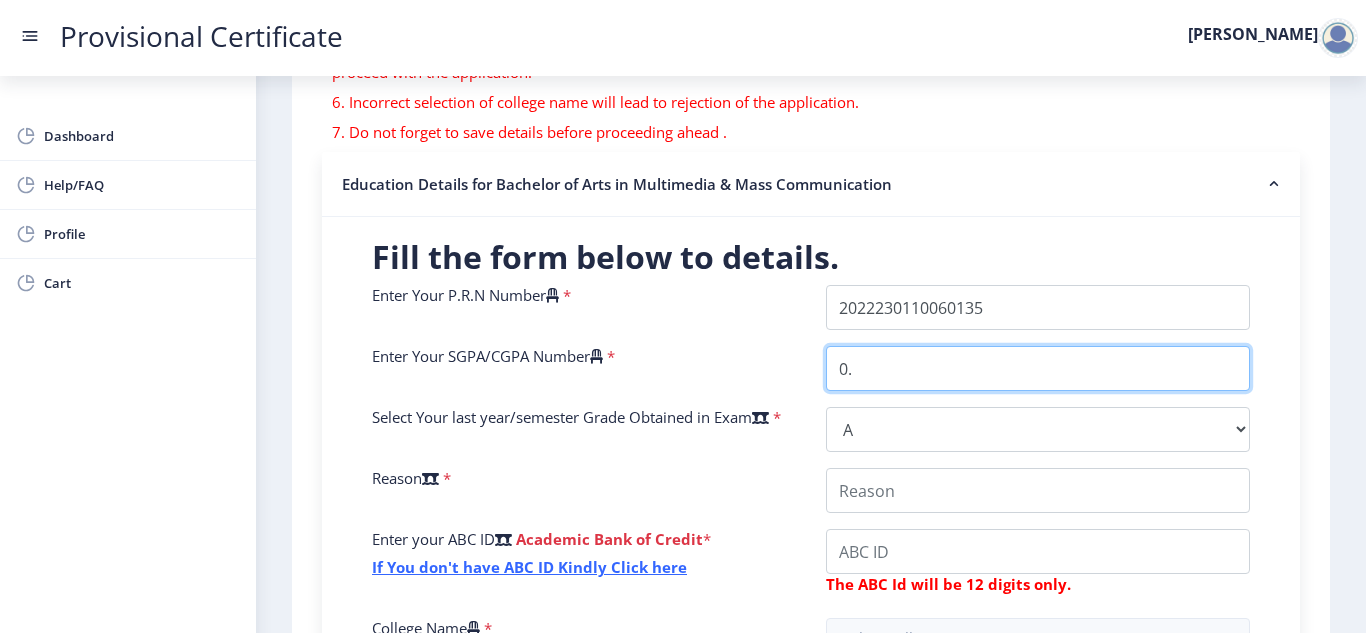 type on "0" 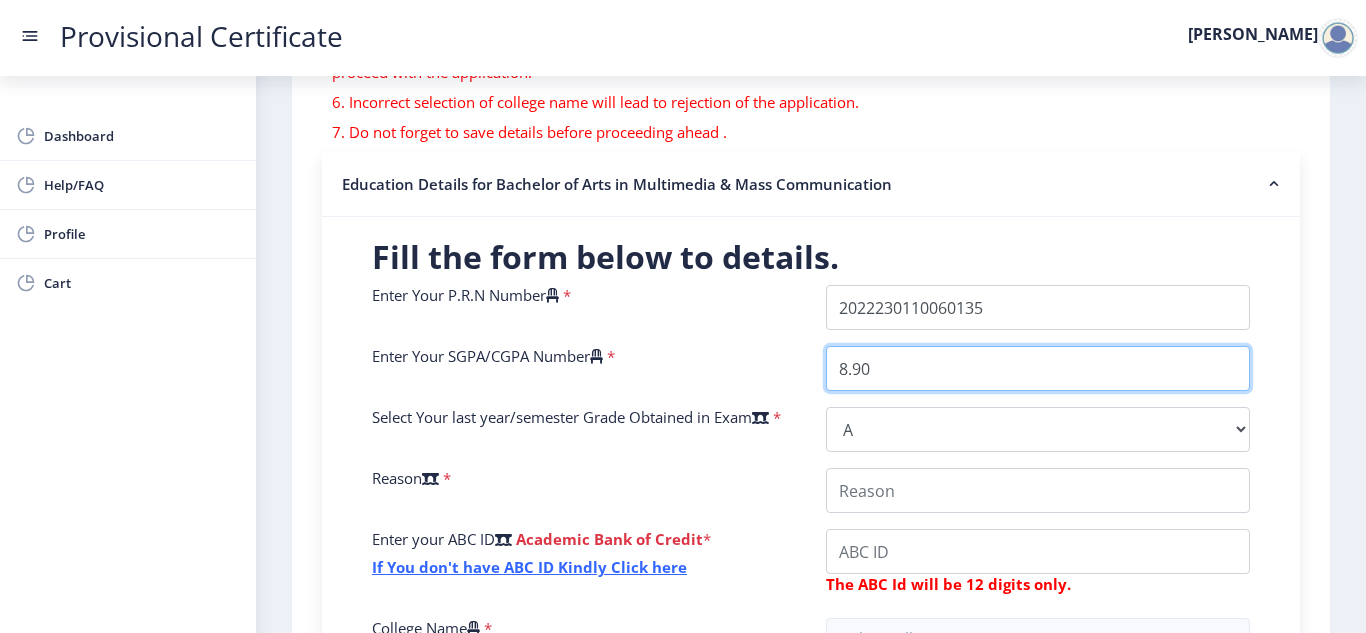 type on "8.90" 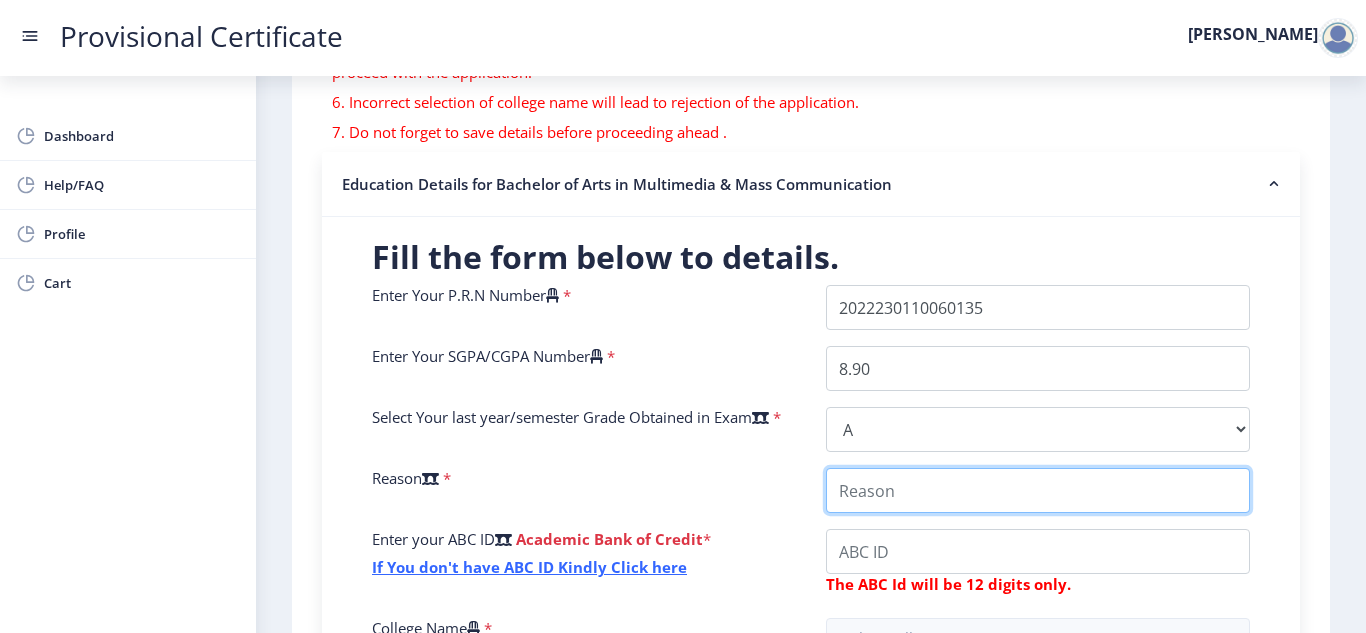 click on "College Name" at bounding box center [1038, 490] 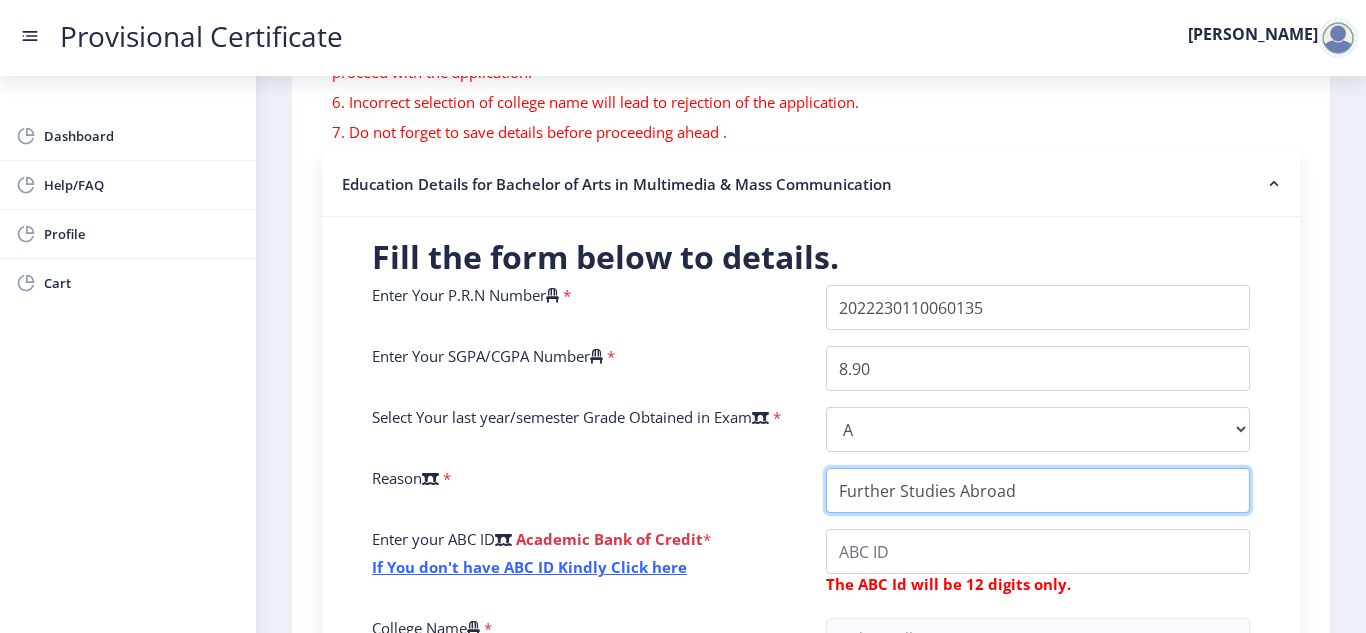 type on "Further Studies Abroad" 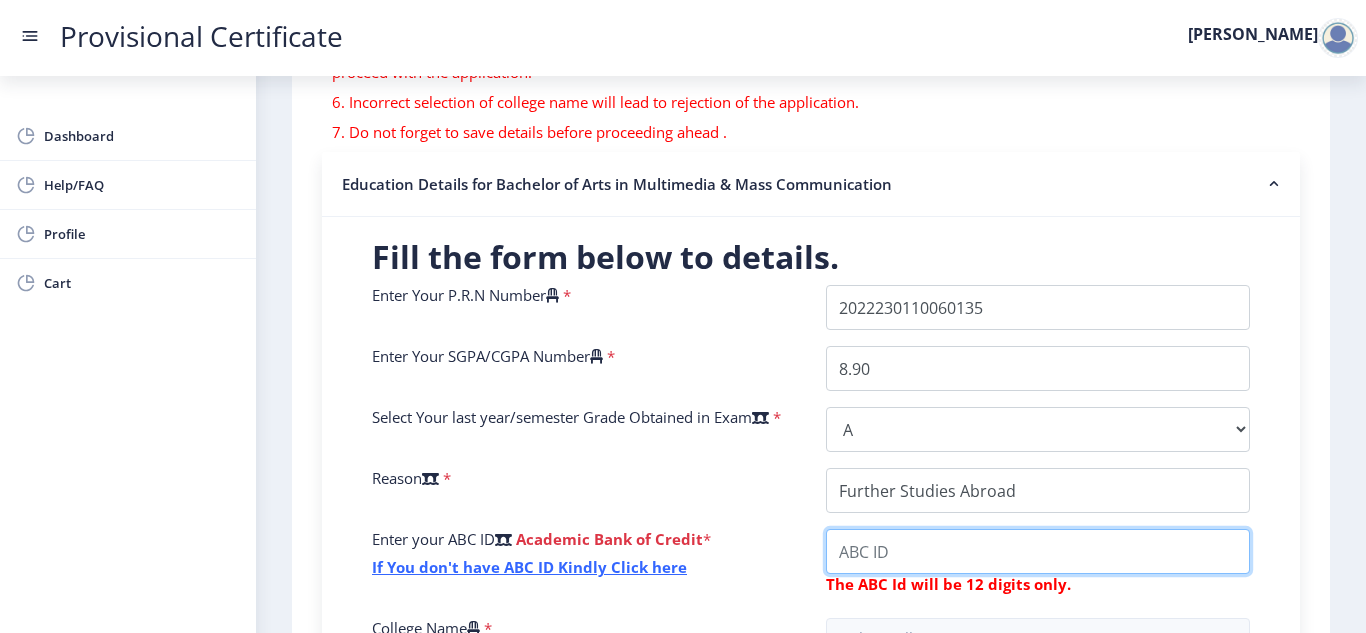 click on "College Name" at bounding box center (1038, 551) 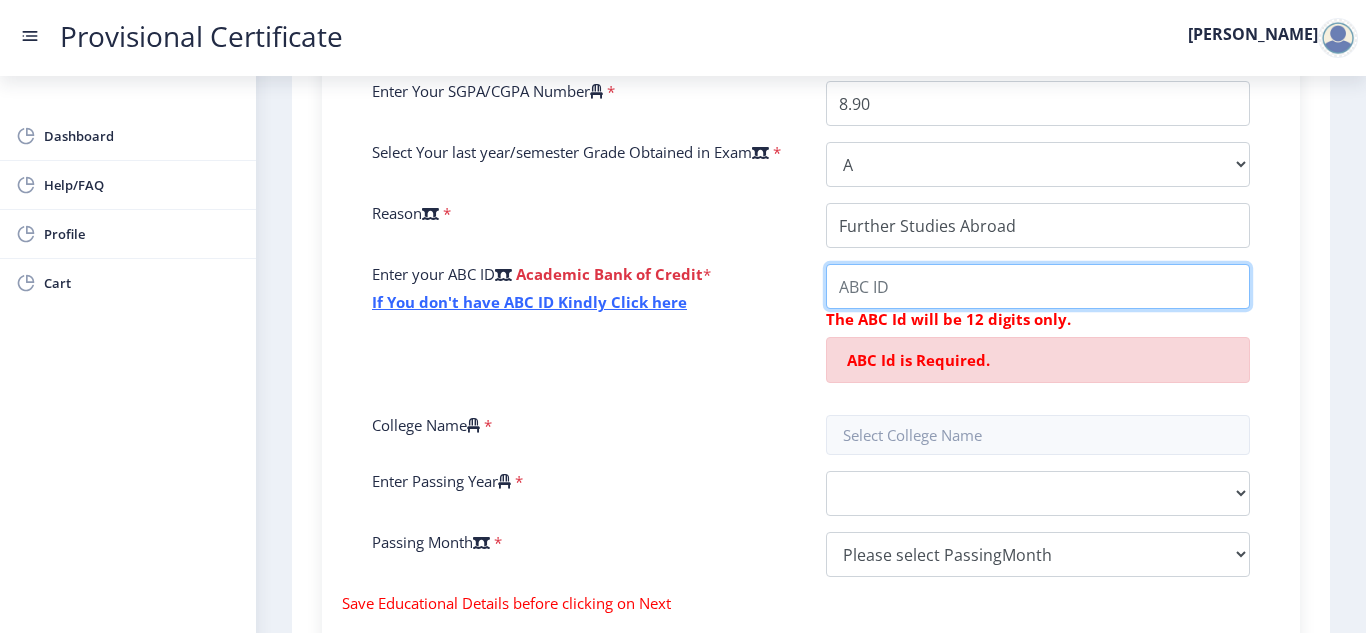 scroll, scrollTop: 683, scrollLeft: 0, axis: vertical 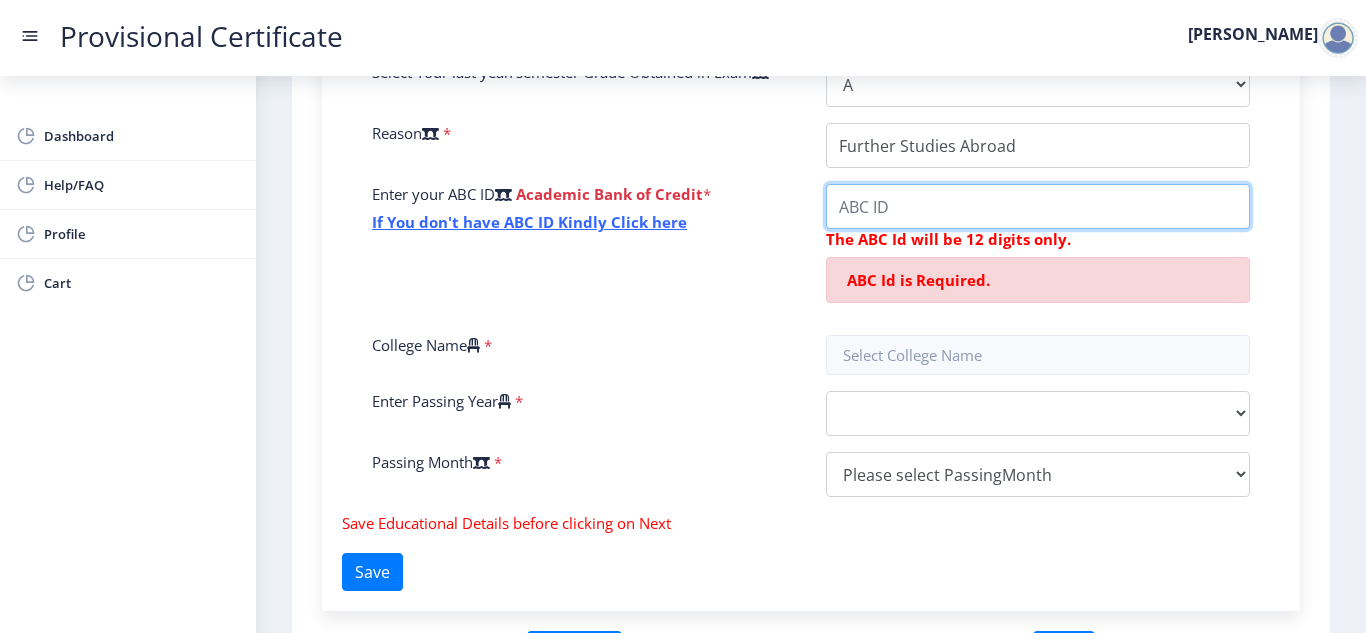click on "College Name" at bounding box center [1038, 206] 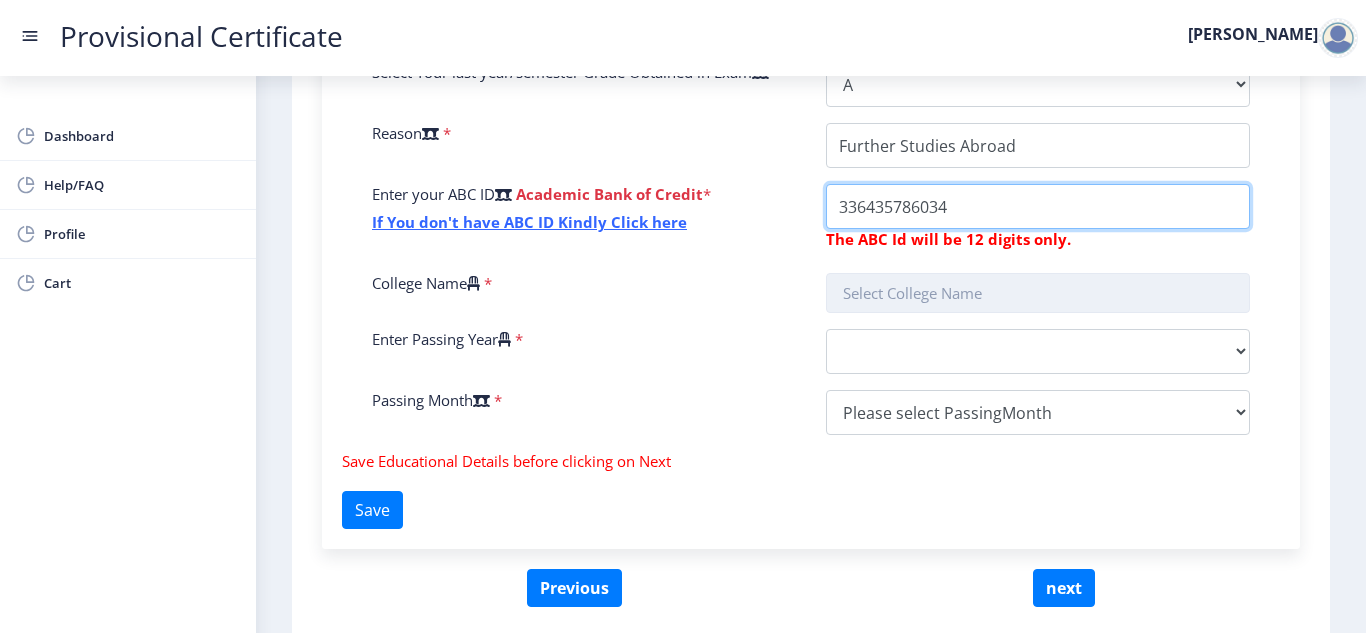type on "336435786034" 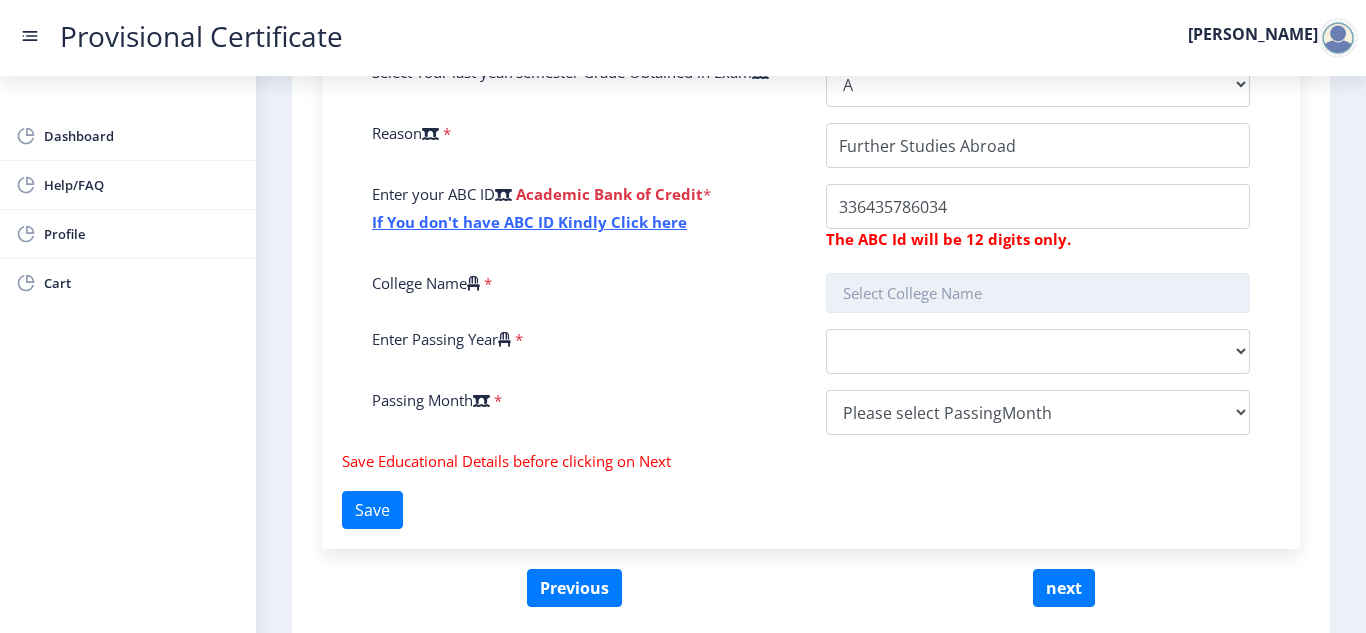 click 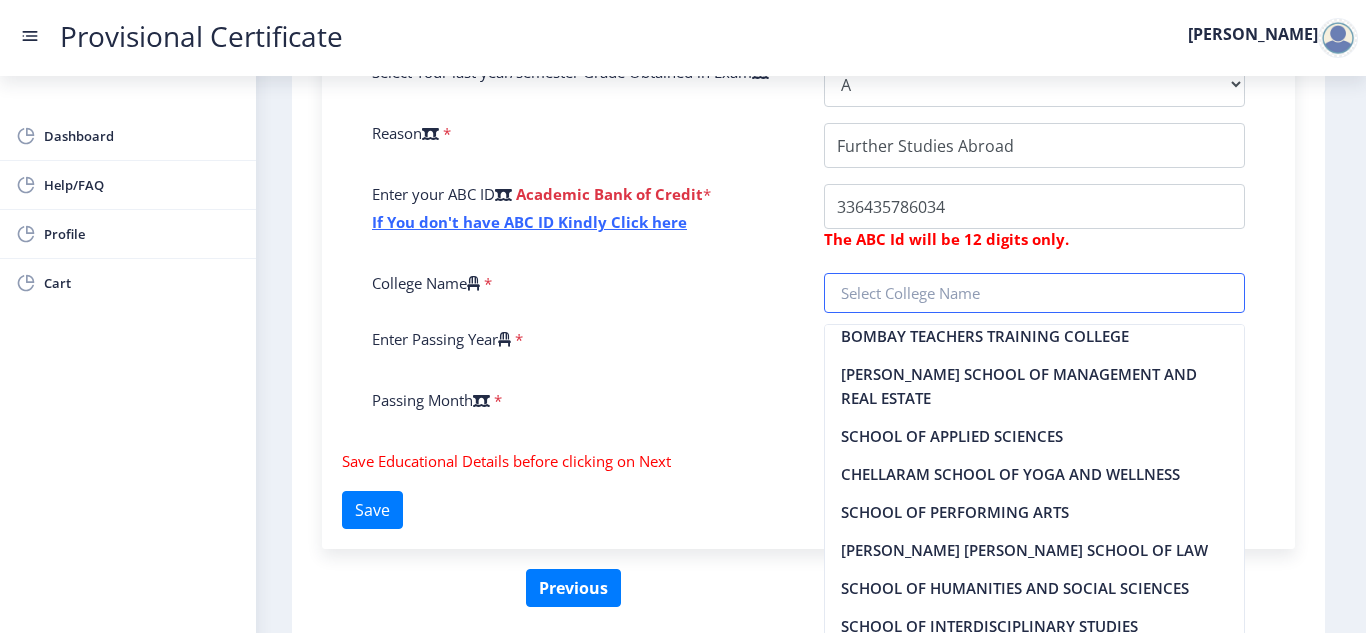 scroll, scrollTop: 0, scrollLeft: 0, axis: both 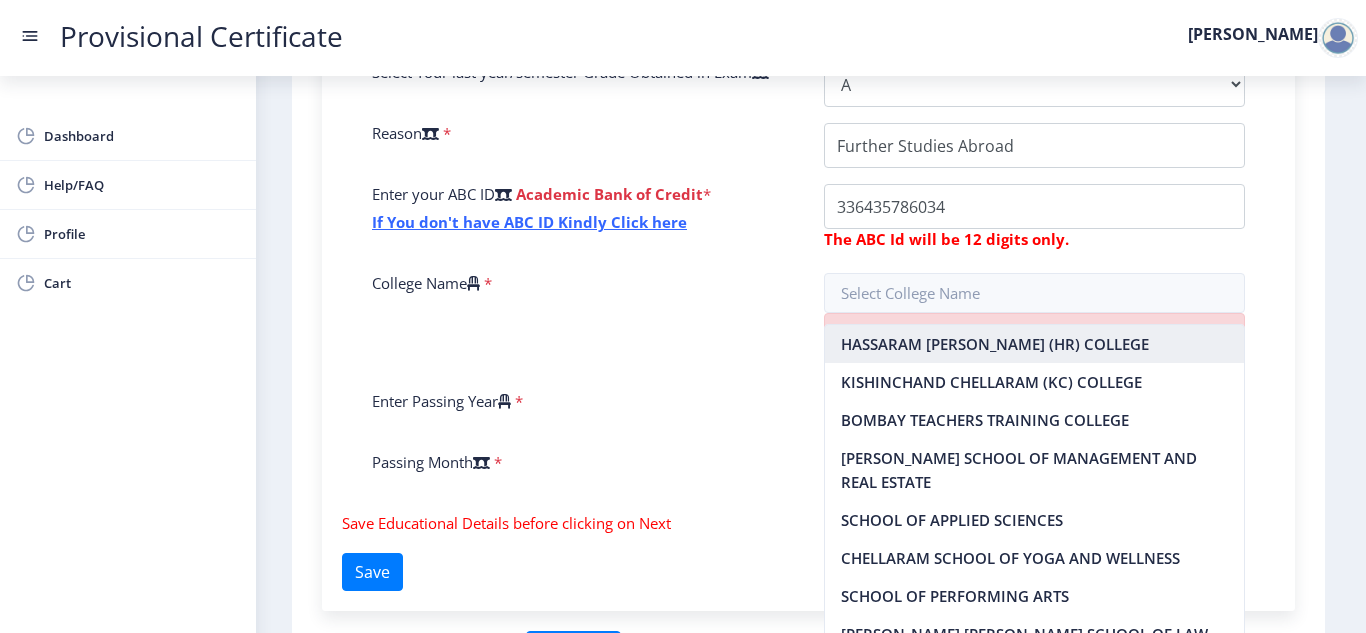 click on "HASSARAM RIJHUMAL (HR) COLLEGE" at bounding box center (1035, 344) 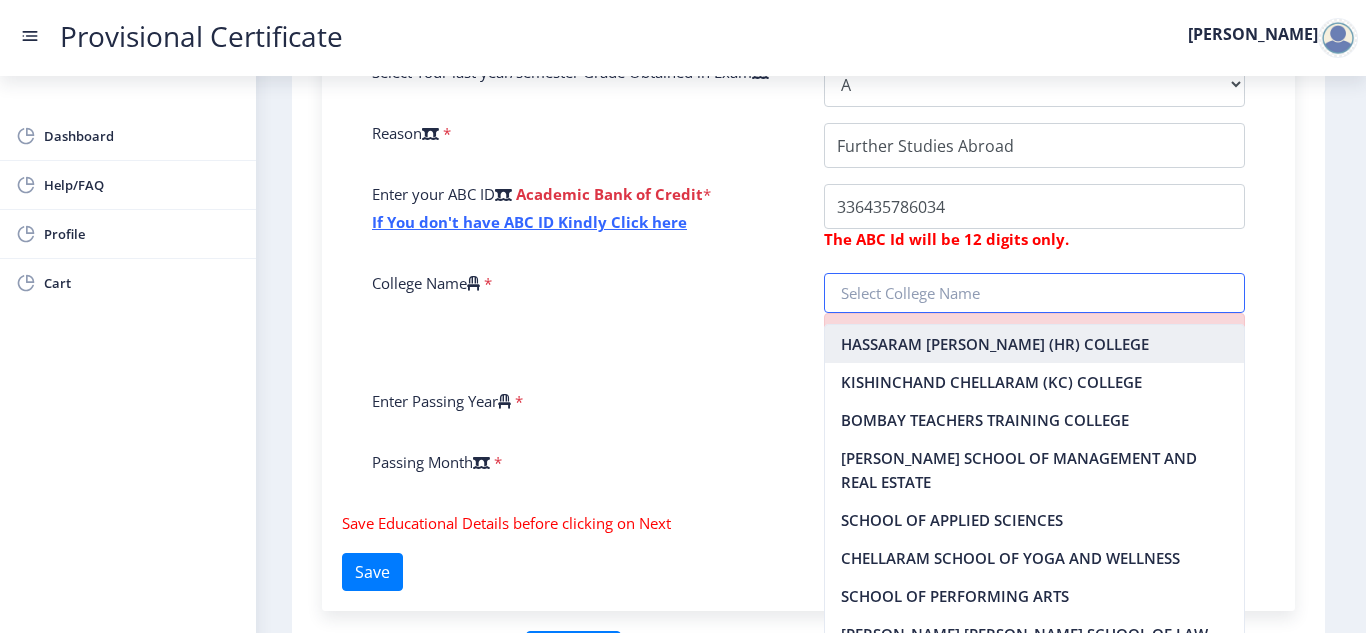 type on "HASSARAM RIJHUMAL (HR) COLLEGE" 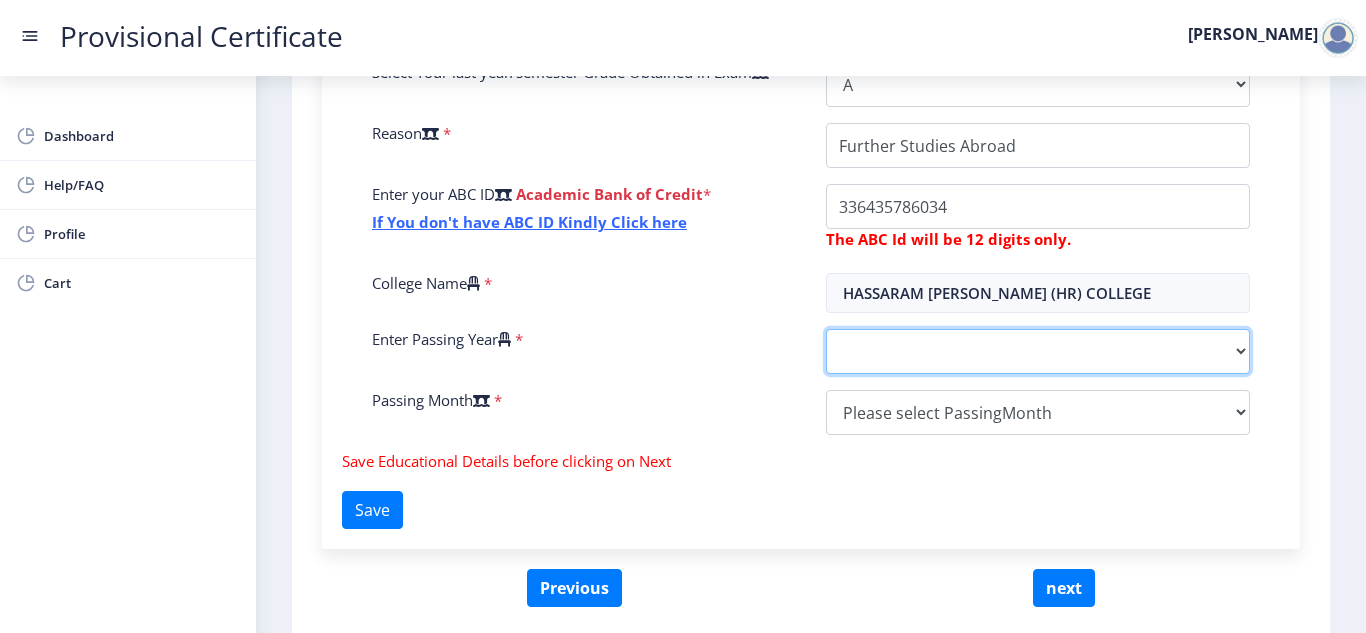 click on "2025   2024   2023   2022   2021   2020   2019   2018   2017   2016   2015   2014   2013   2012   2011   2010   2009   2008   2007   2006   2005   2004   2003   2002   2001   2000   1999   1998   1997   1996   1995   1994   1993   1992   1991   1990   1989   1988   1987   1986   1985   1984   1983   1982   1981   1980   1979   1978   1977   1976   1975   1974   1973   1972   1971   1970   1969   1968   1967" 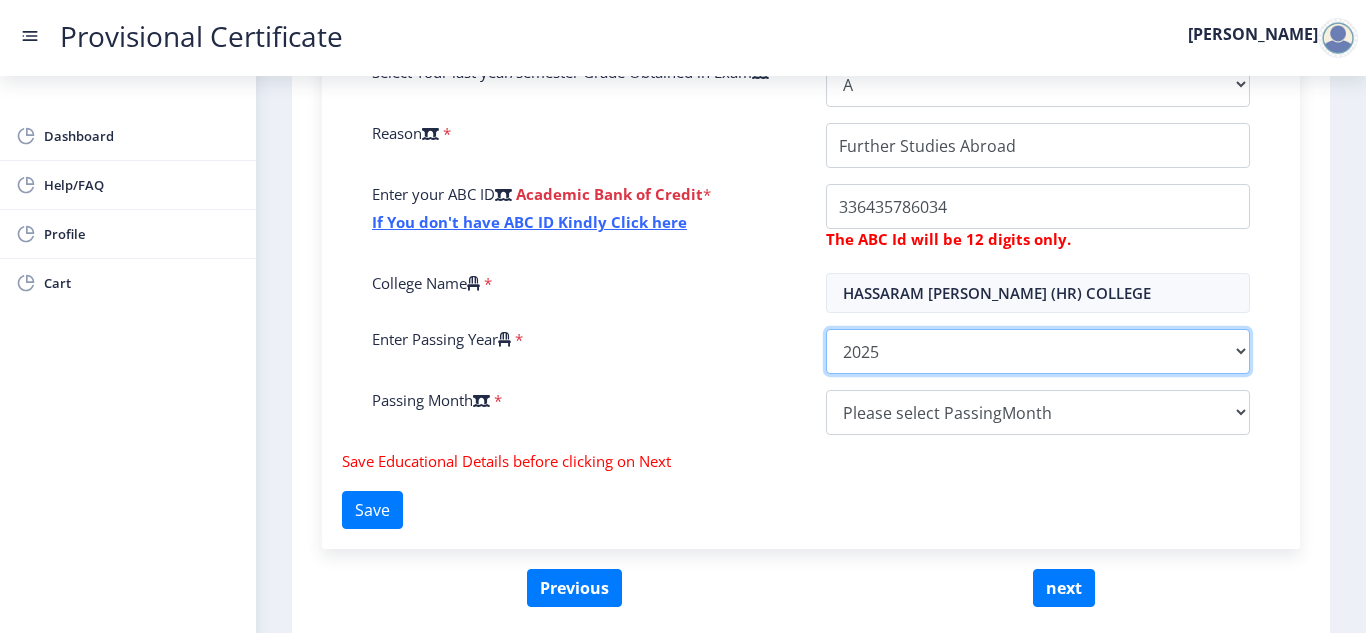 click on "2025   2024   2023   2022   2021   2020   2019   2018   2017   2016   2015   2014   2013   2012   2011   2010   2009   2008   2007   2006   2005   2004   2003   2002   2001   2000   1999   1998   1997   1996   1995   1994   1993   1992   1991   1990   1989   1988   1987   1986   1985   1984   1983   1982   1981   1980   1979   1978   1977   1976   1975   1974   1973   1972   1971   1970   1969   1968   1967" 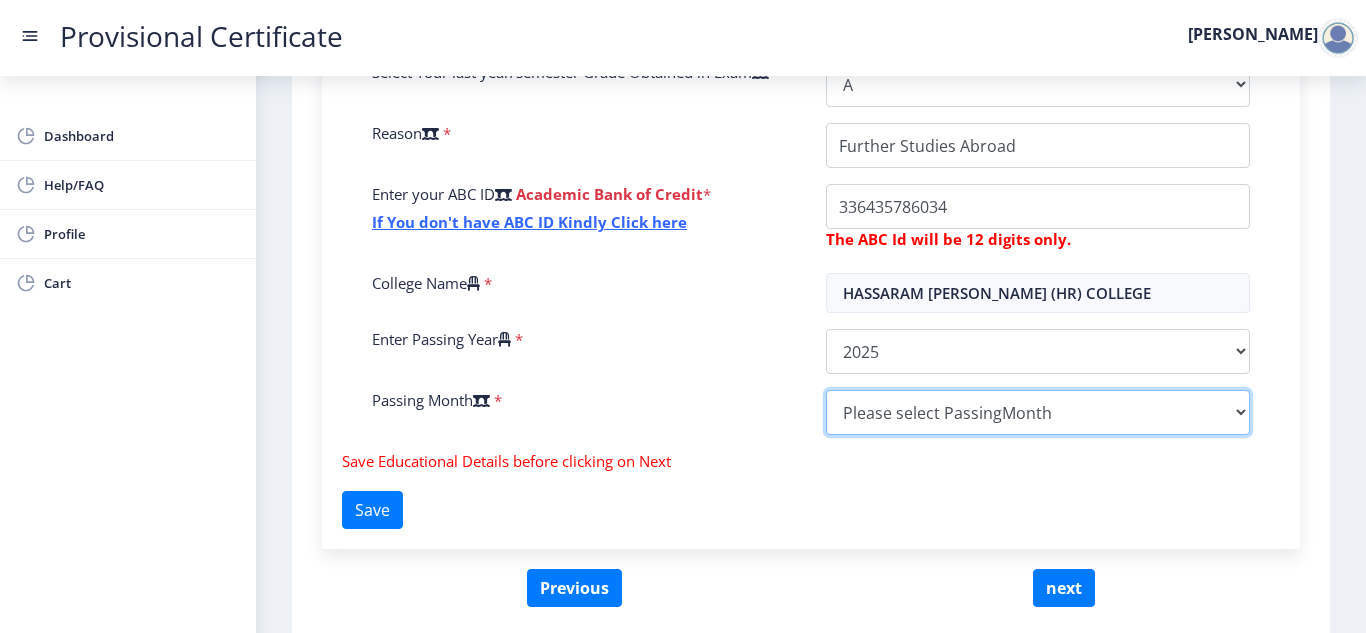 click on "Please select PassingMonth  (01) January (02) February (03) March (04) April (05) May (06) June (07) July (08) August (09) September (10) October (11) November (12) December" at bounding box center (1038, 412) 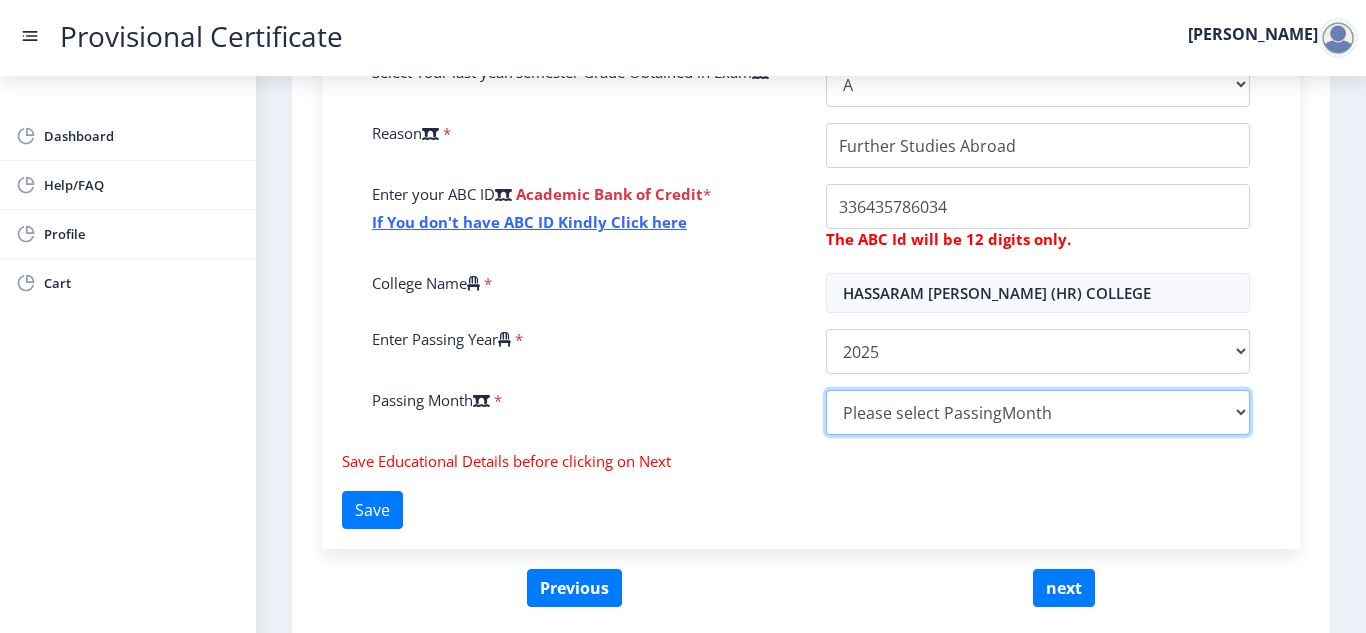 select on "April" 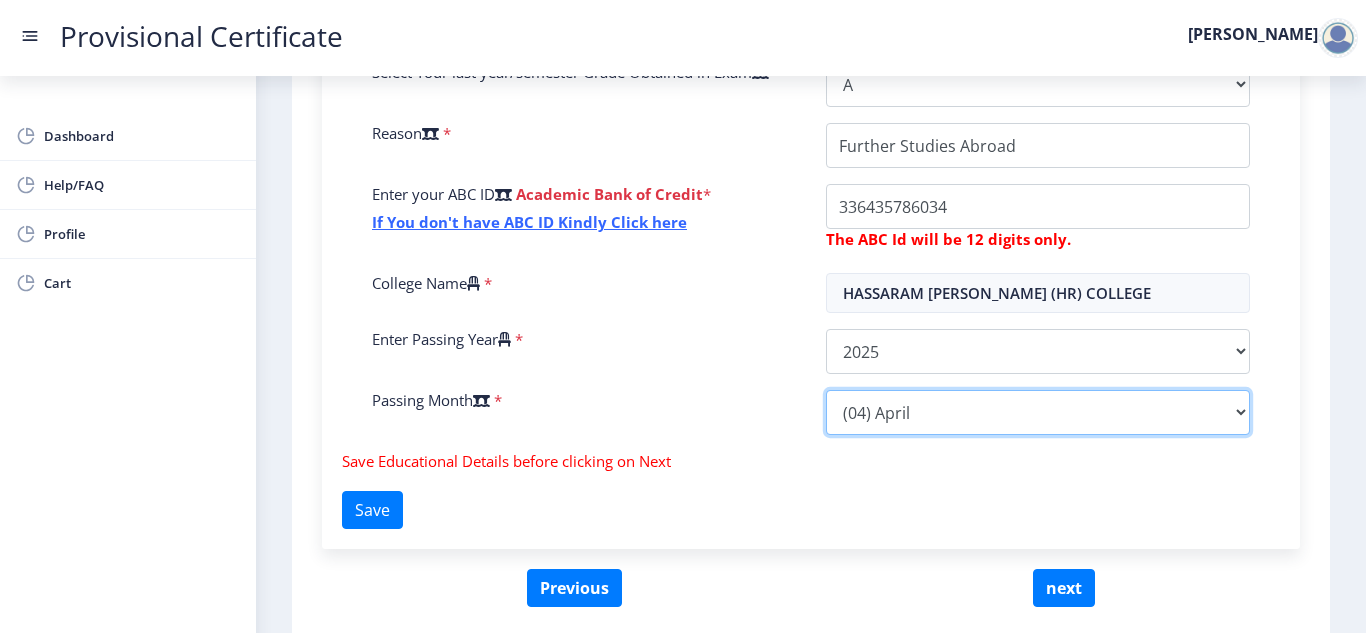 click on "Please select PassingMonth  (01) January (02) February (03) March (04) April (05) May (06) June (07) July (08) August (09) September (10) October (11) November (12) December" at bounding box center [1038, 412] 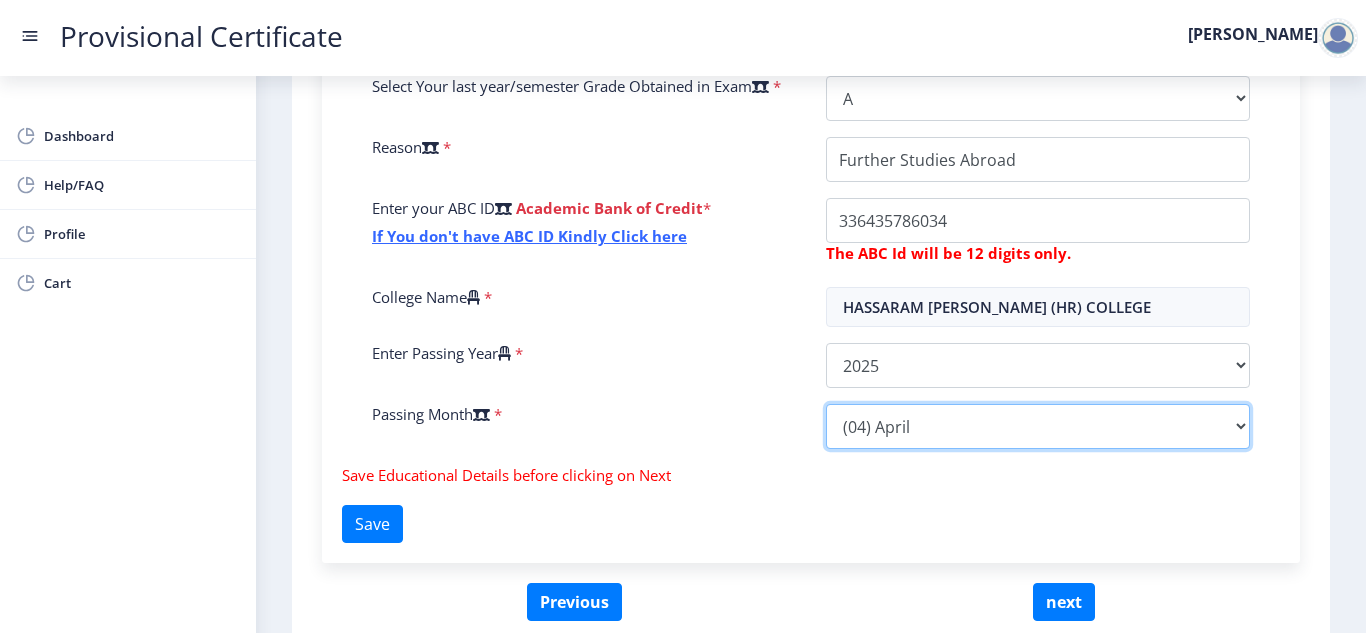 scroll, scrollTop: 703, scrollLeft: 0, axis: vertical 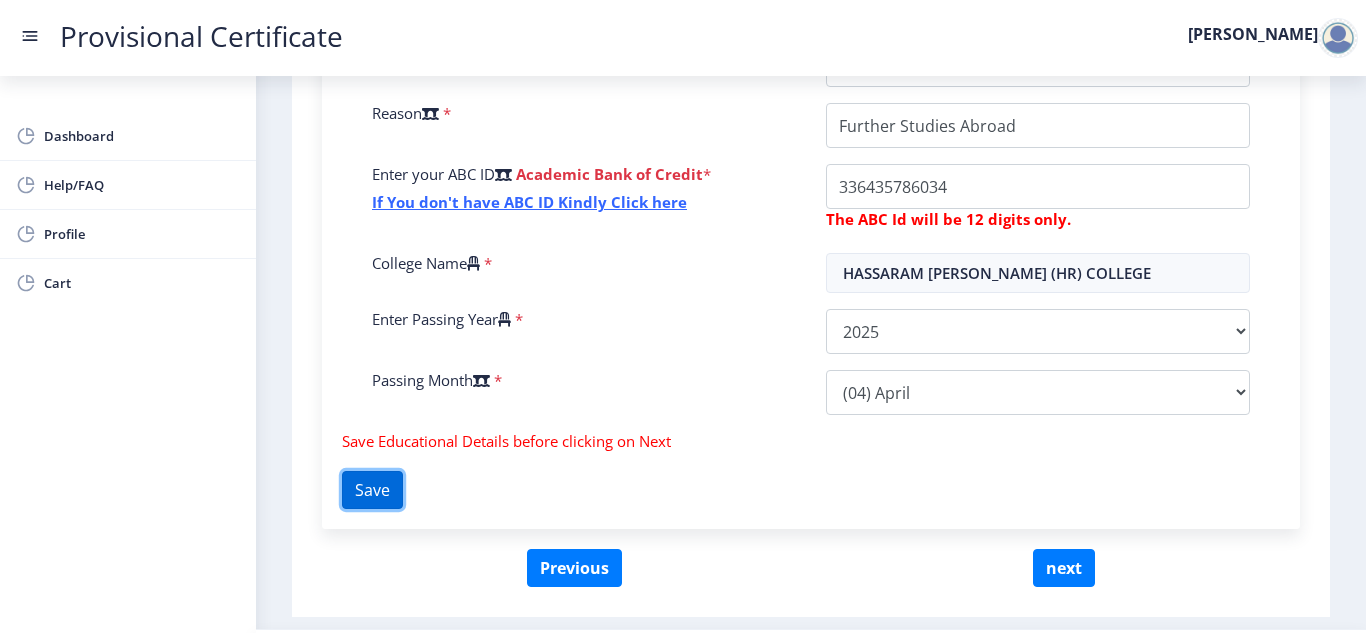 click on "Save" 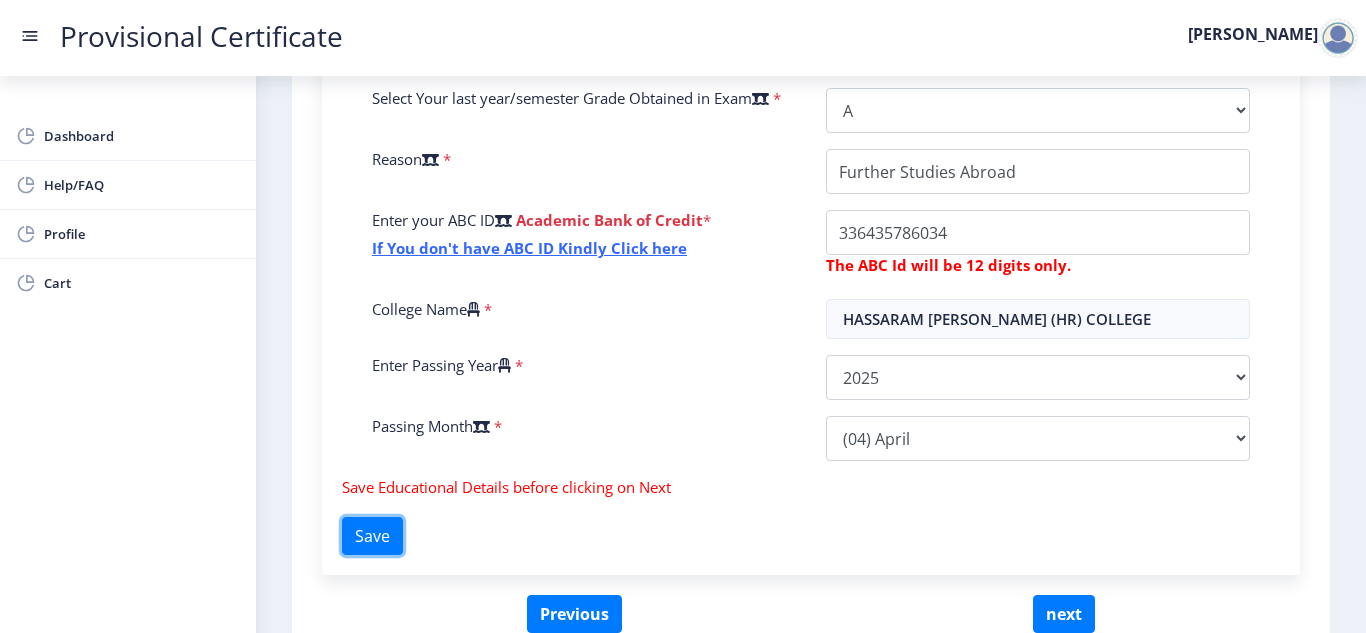 scroll, scrollTop: 695, scrollLeft: 0, axis: vertical 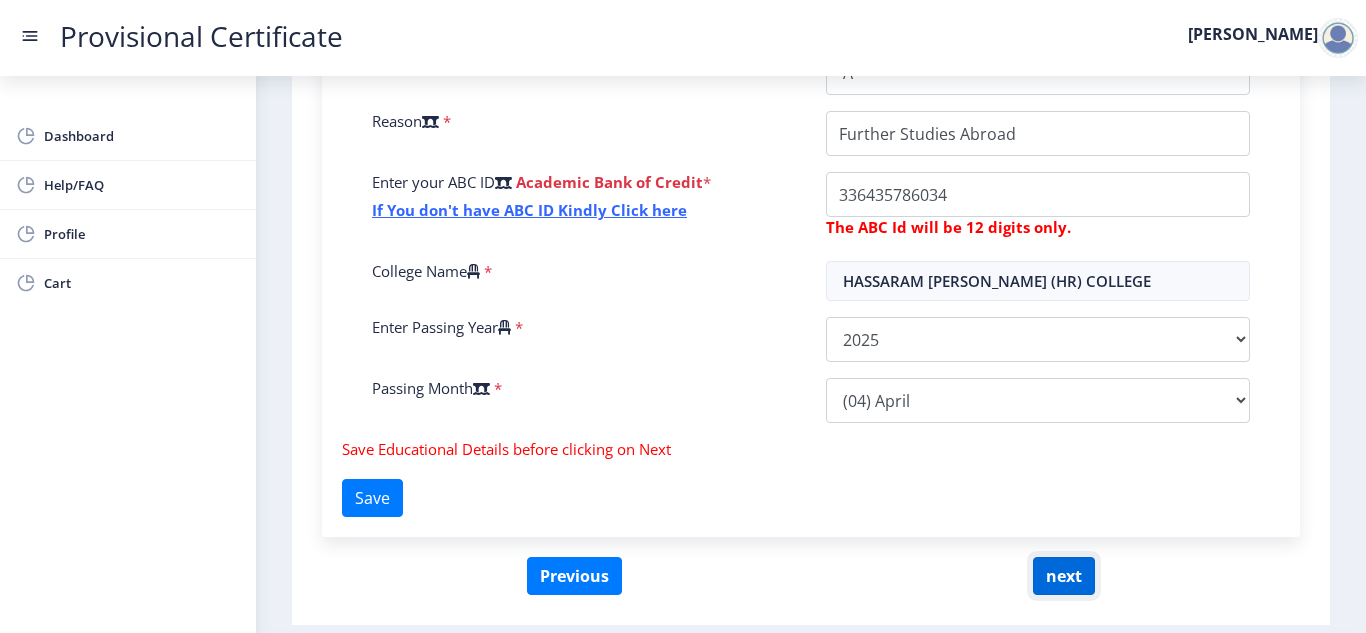 click on "next" 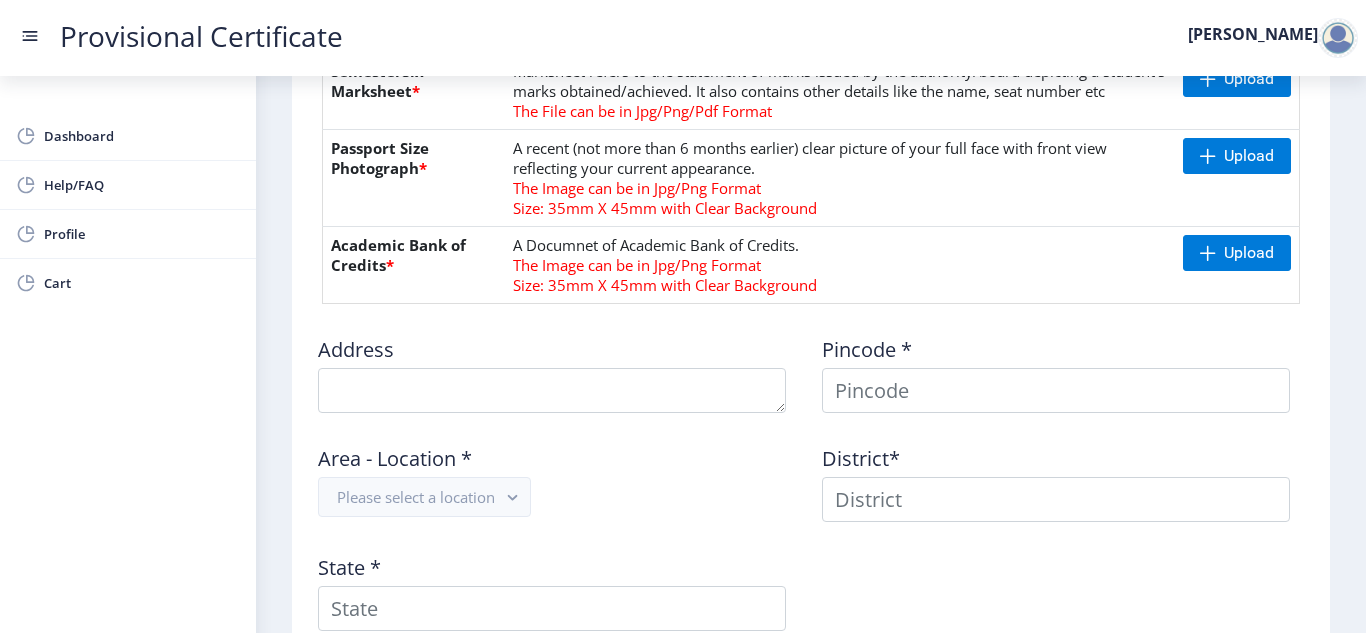 scroll, scrollTop: 940, scrollLeft: 0, axis: vertical 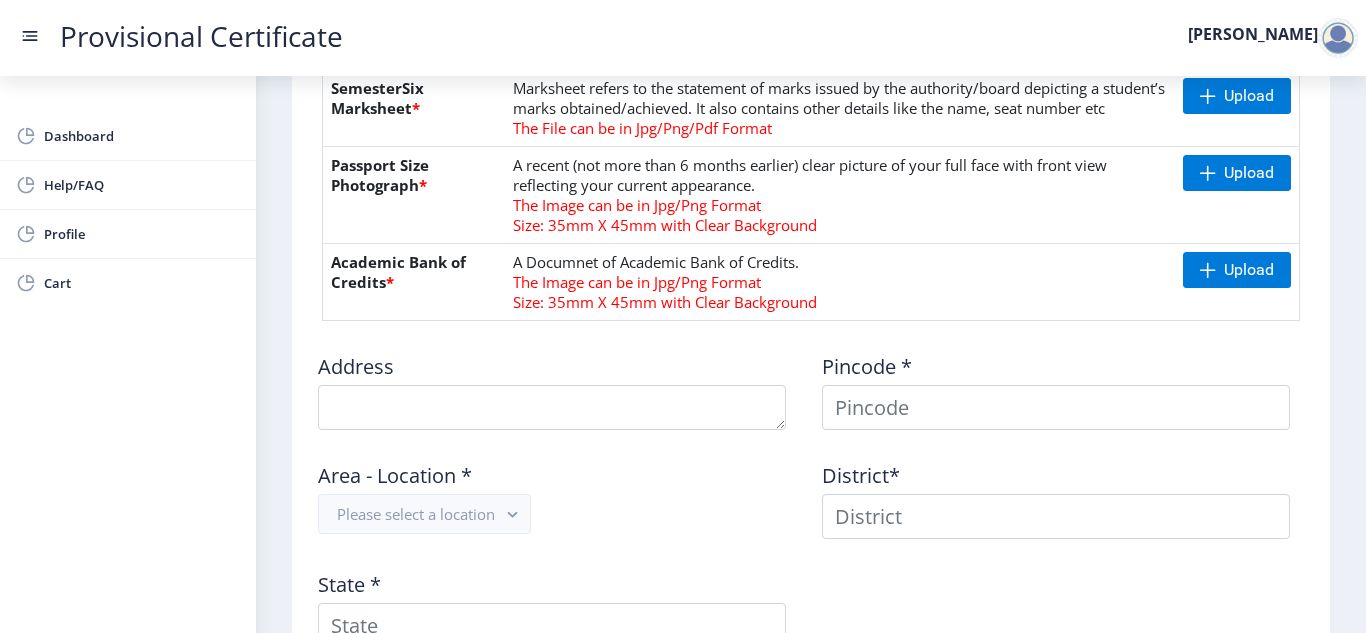 click on "Pincode *" 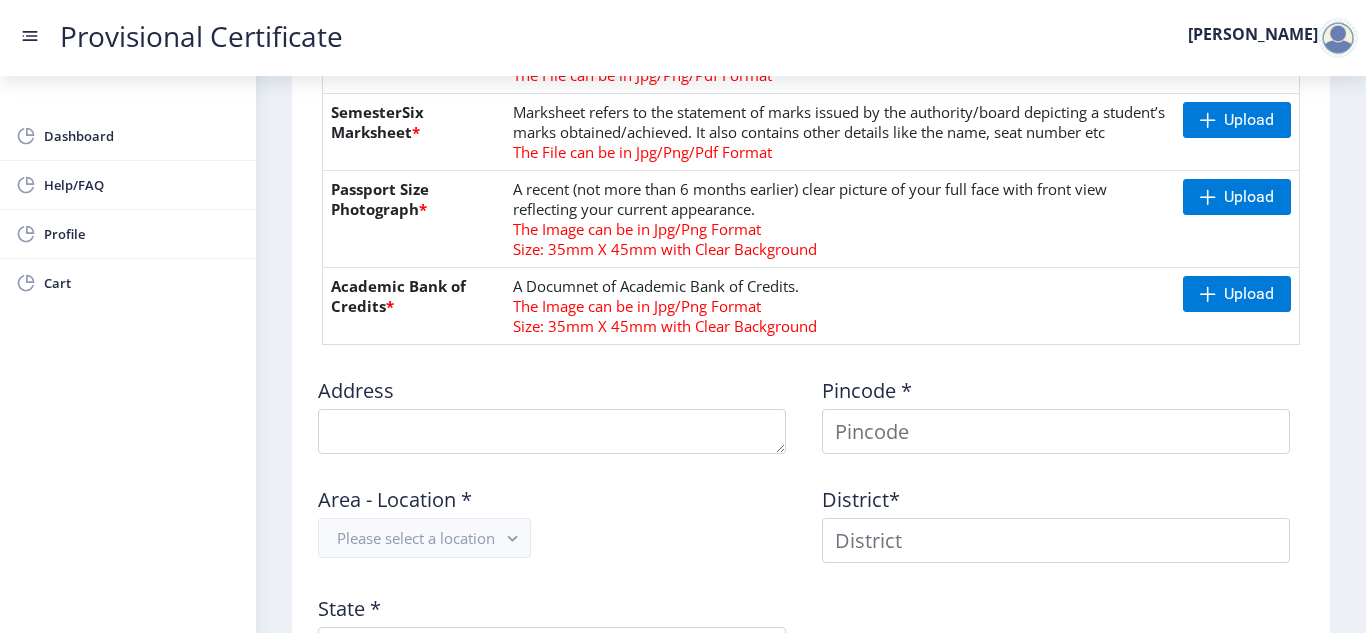scroll, scrollTop: 936, scrollLeft: 0, axis: vertical 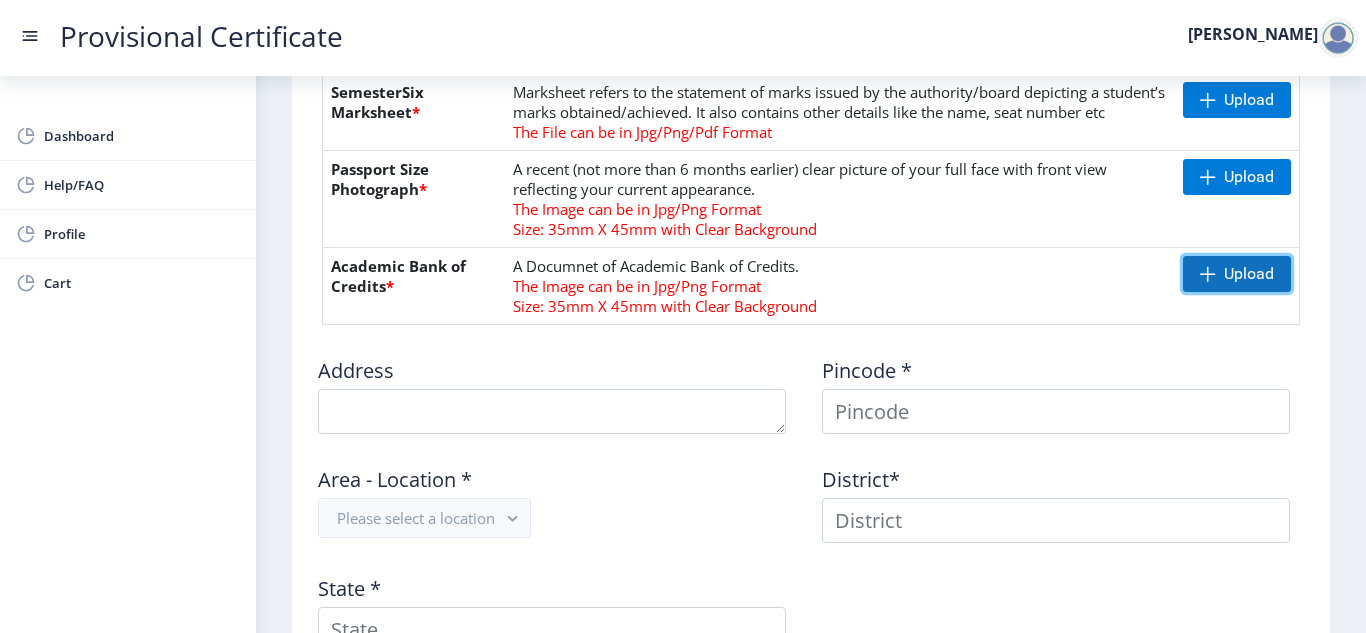 click on "Upload" 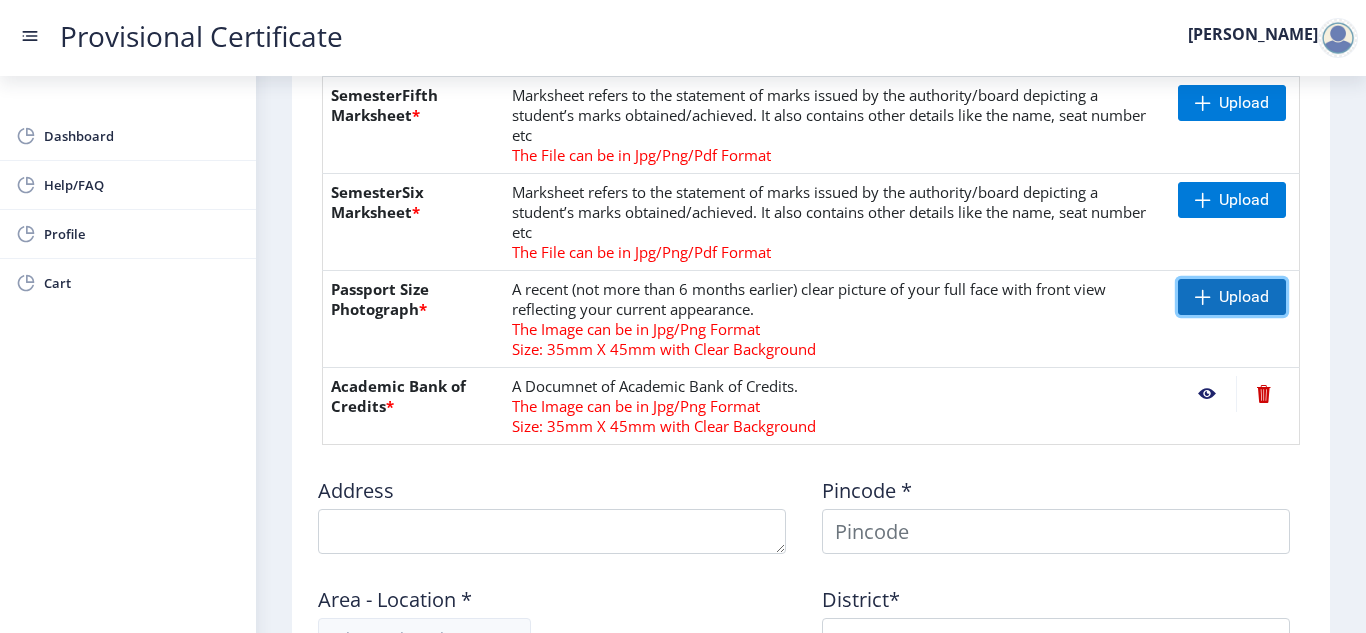 click on "Upload" 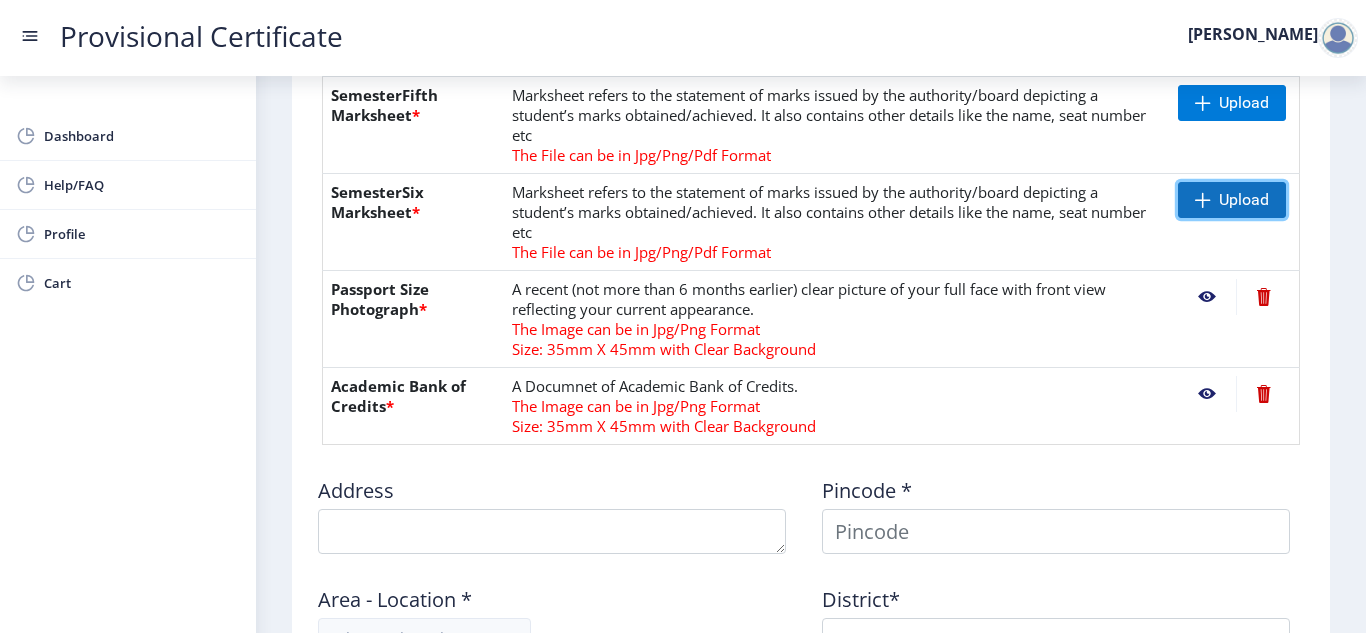 click on "Upload" 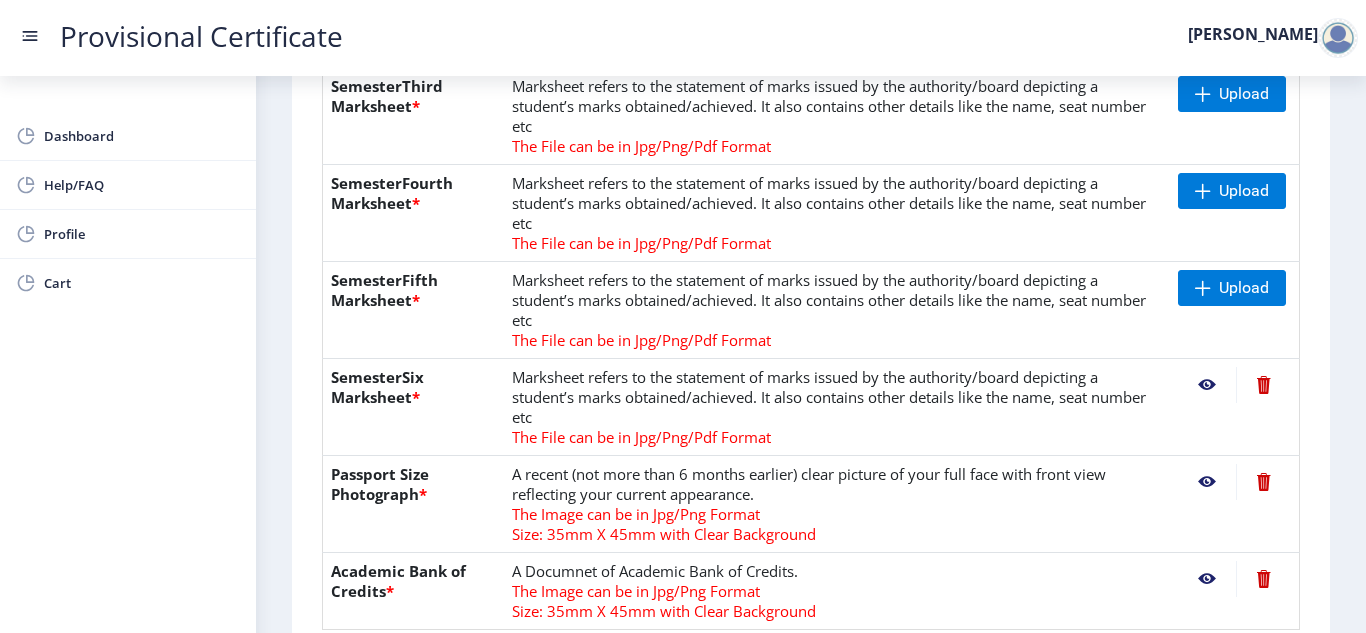 scroll, scrollTop: 746, scrollLeft: 0, axis: vertical 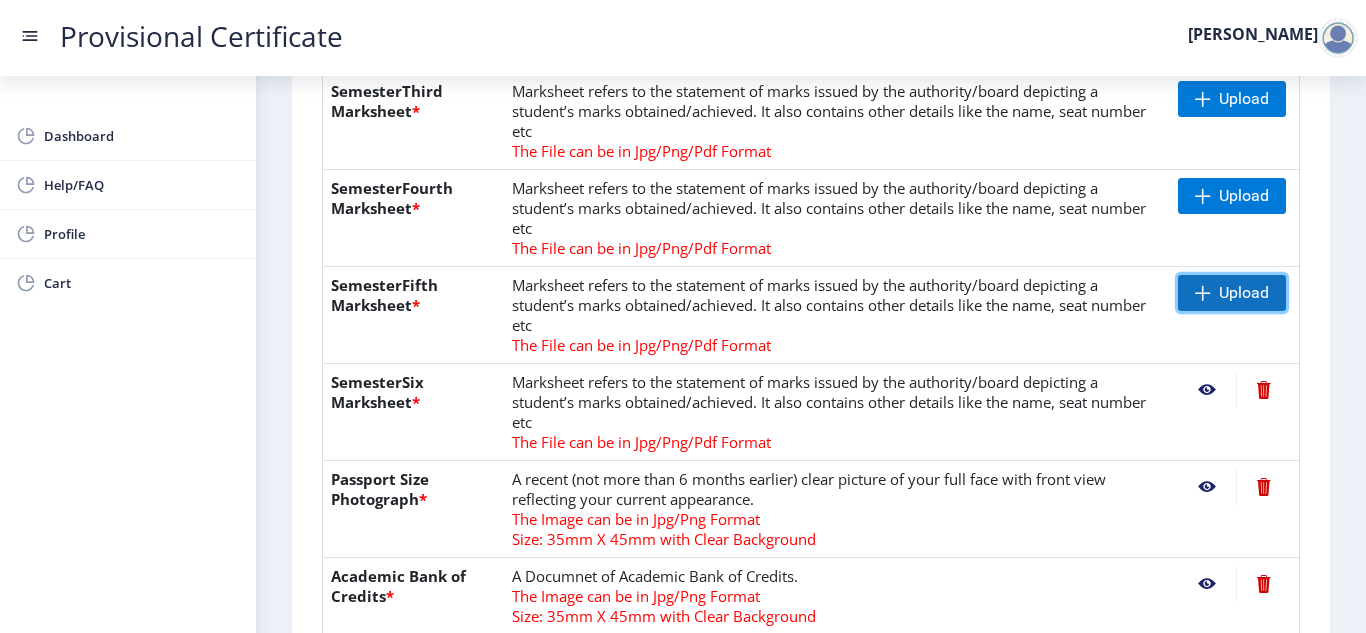 click on "Upload" 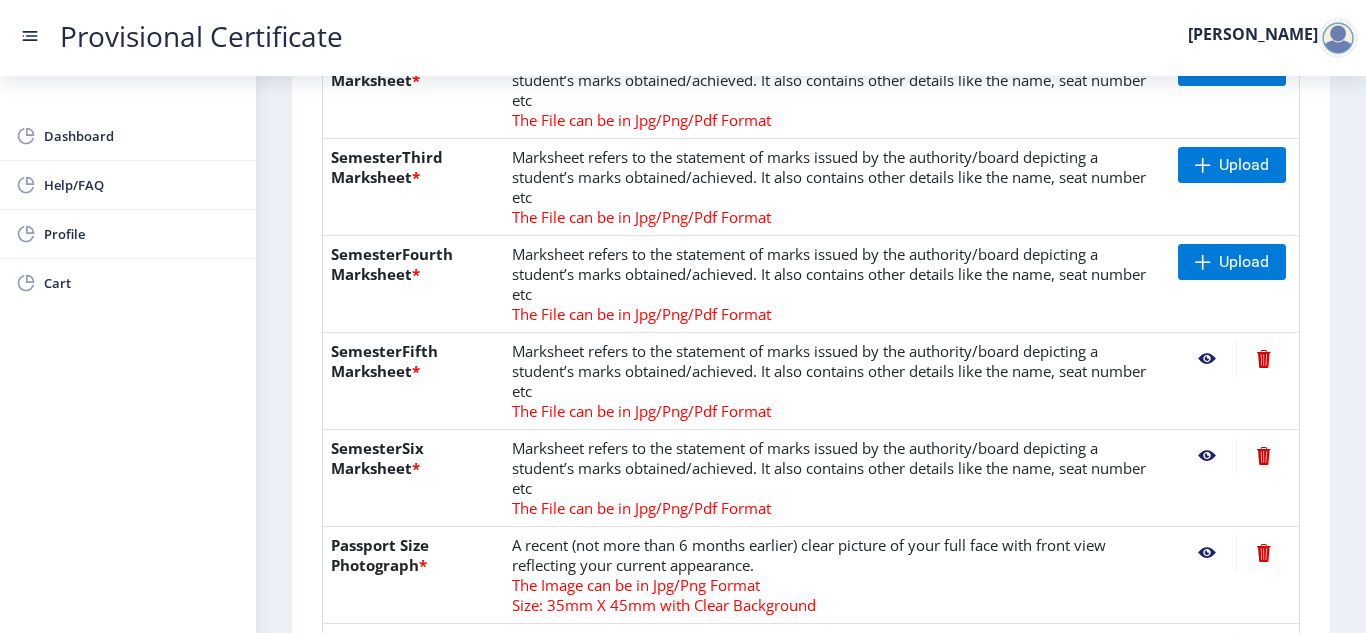 scroll, scrollTop: 618, scrollLeft: 0, axis: vertical 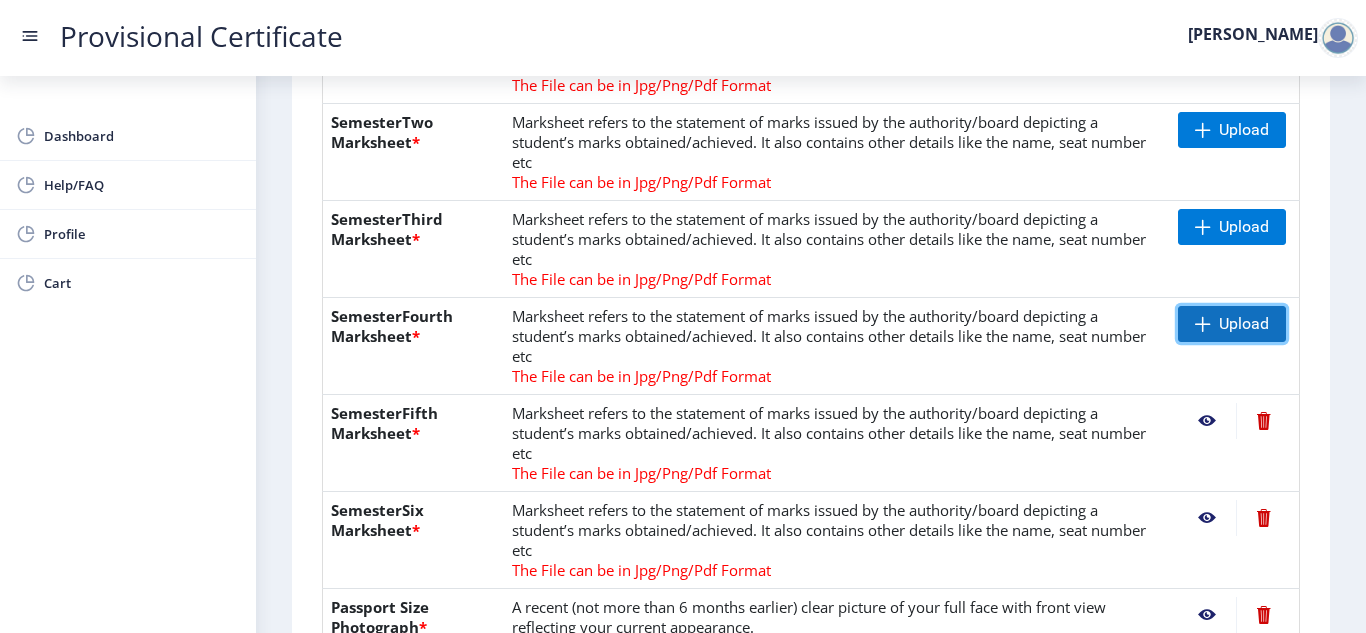 click on "Upload" 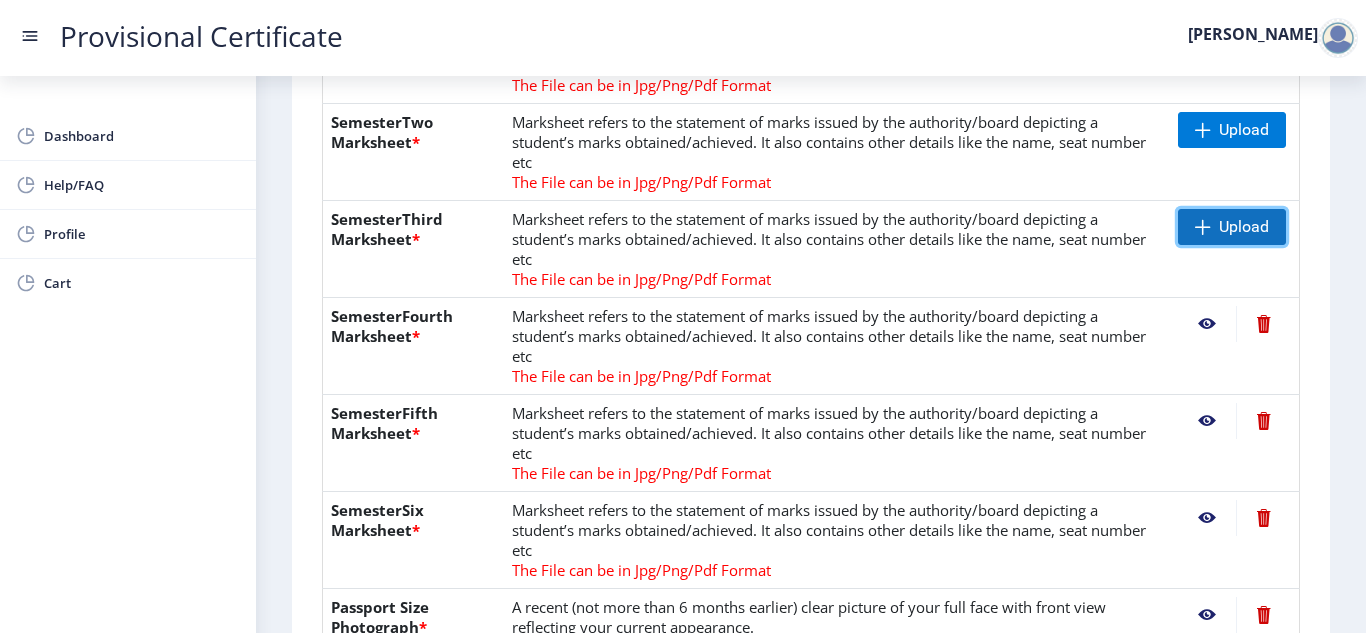 click on "Upload" 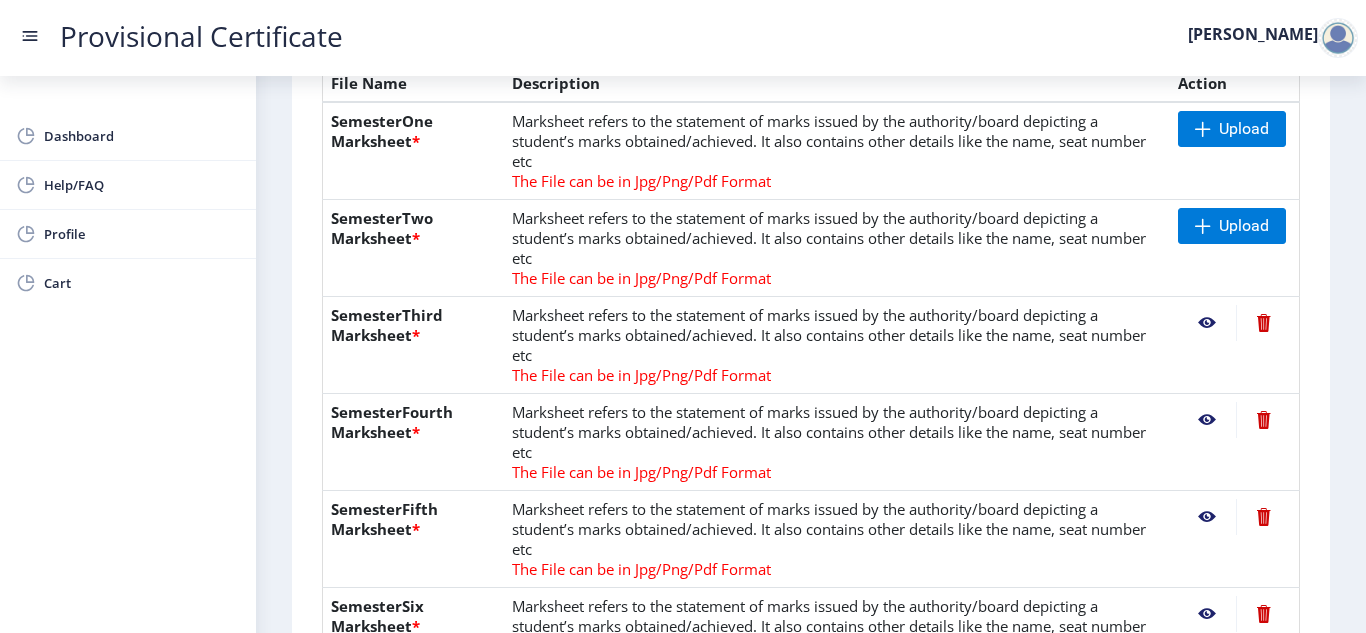 scroll, scrollTop: 443, scrollLeft: 0, axis: vertical 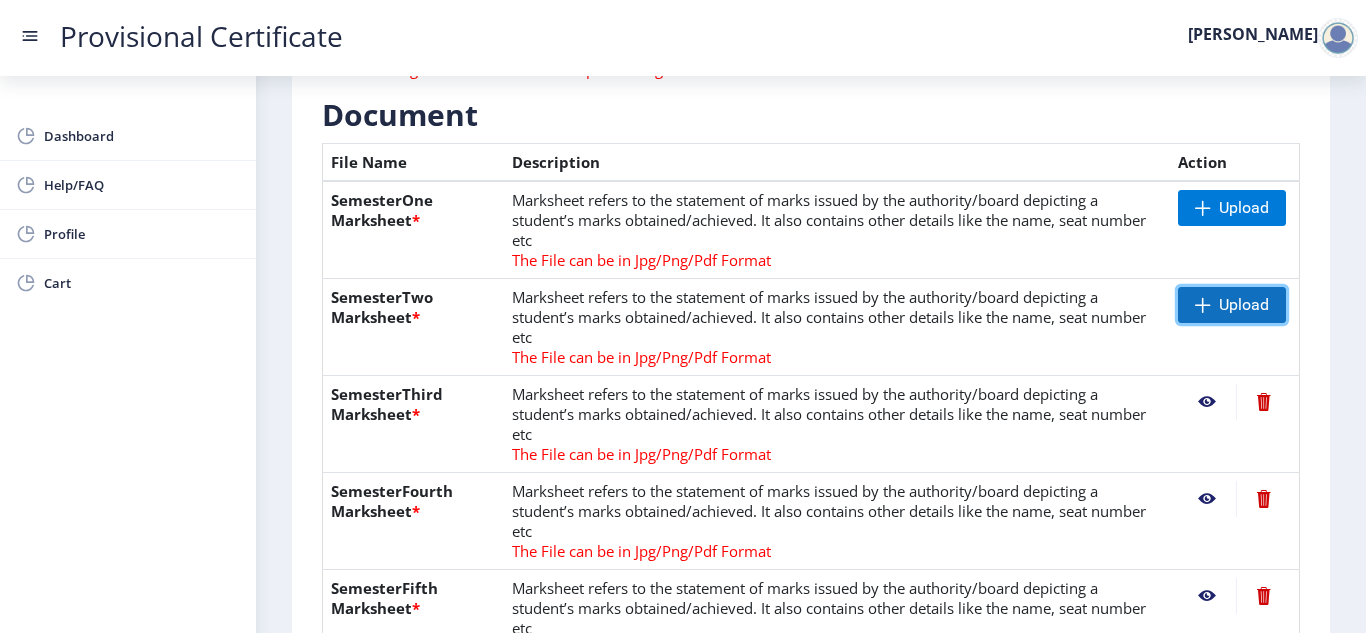 click 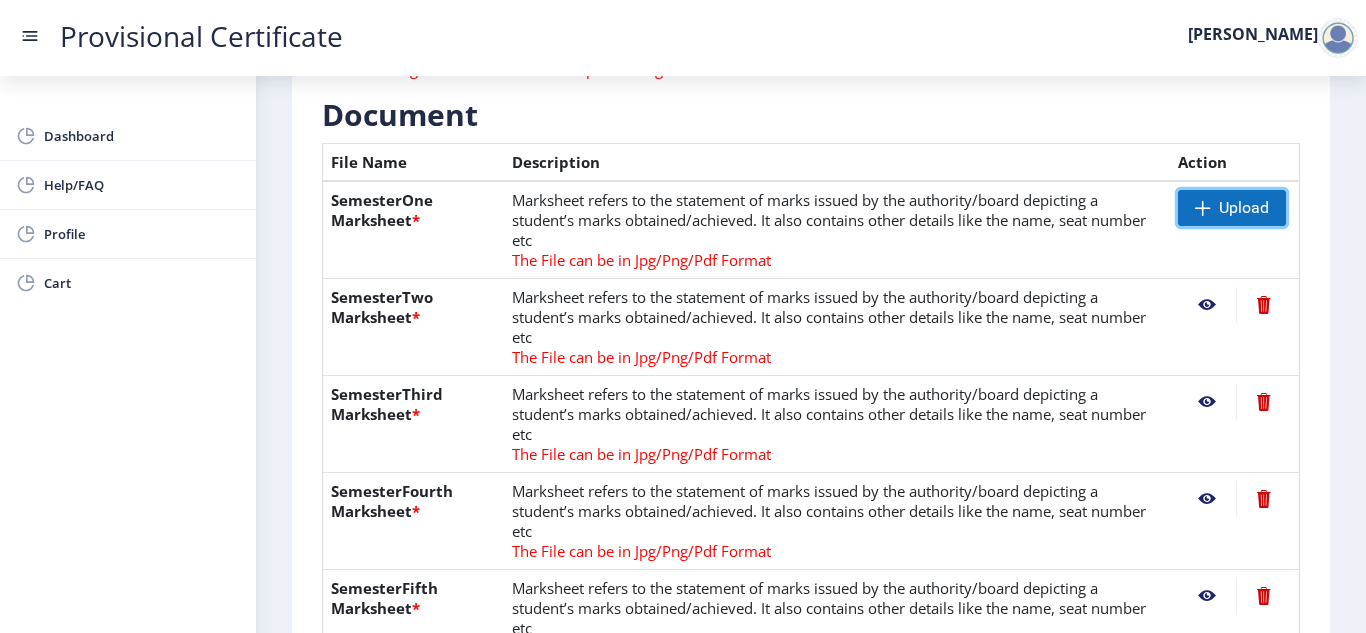click on "Upload" 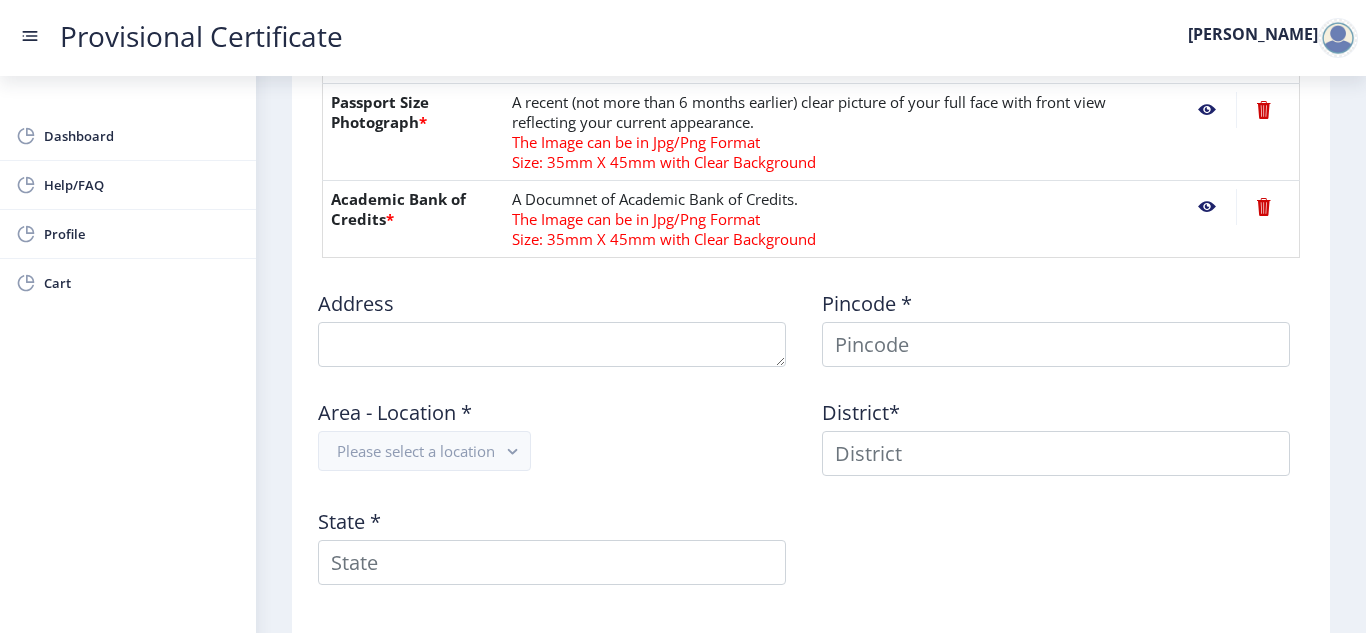 scroll, scrollTop: 1129, scrollLeft: 0, axis: vertical 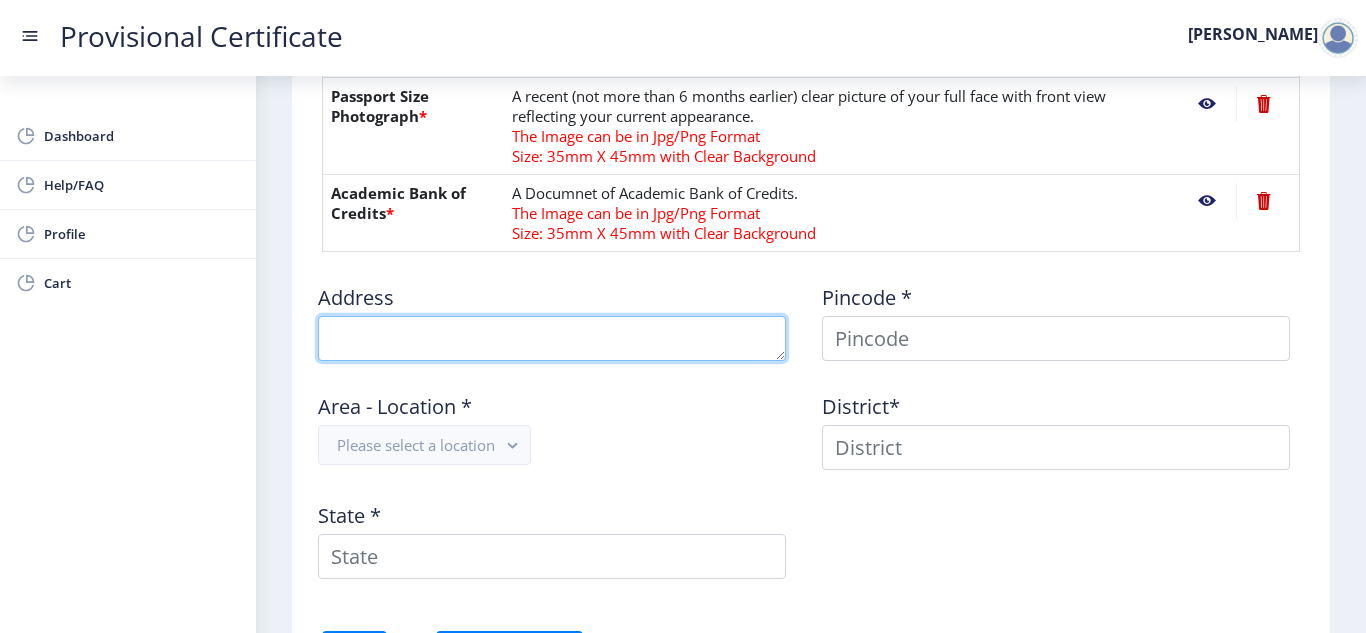 click at bounding box center [552, 338] 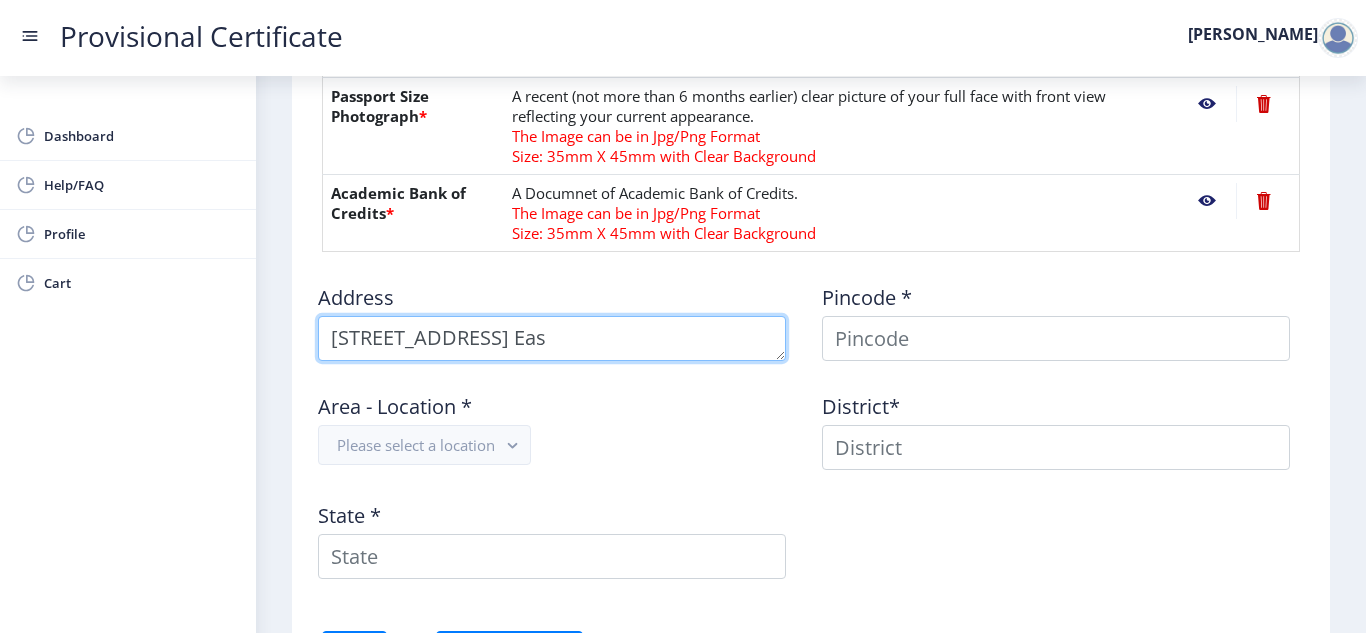 scroll, scrollTop: 21, scrollLeft: 0, axis: vertical 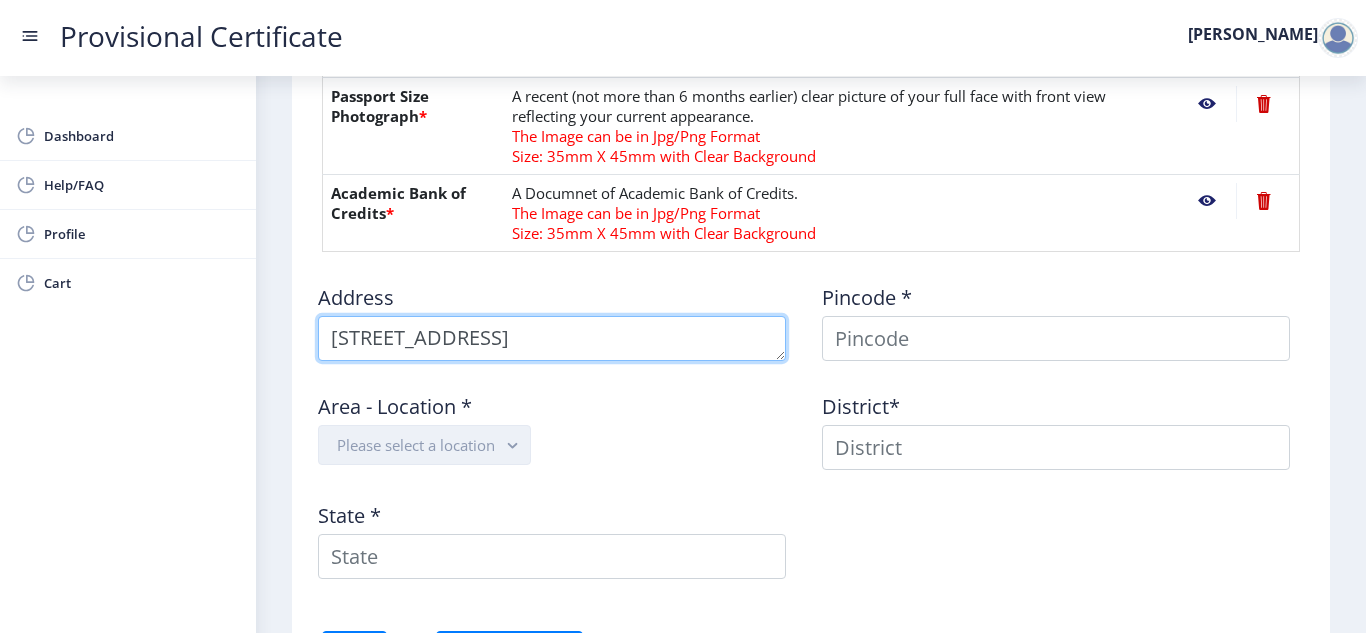 type on "B/101, Mukti Tower, Mhada Colony, Mulund East, Mumbai" 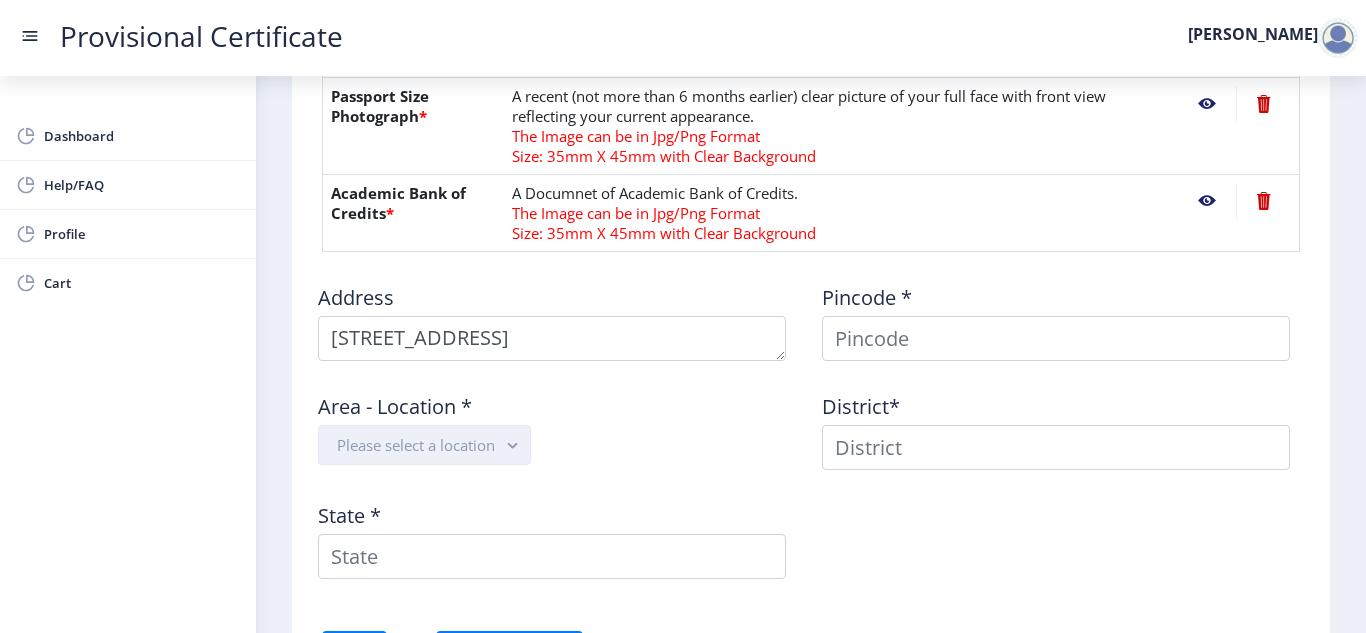 click on "Please select a location" 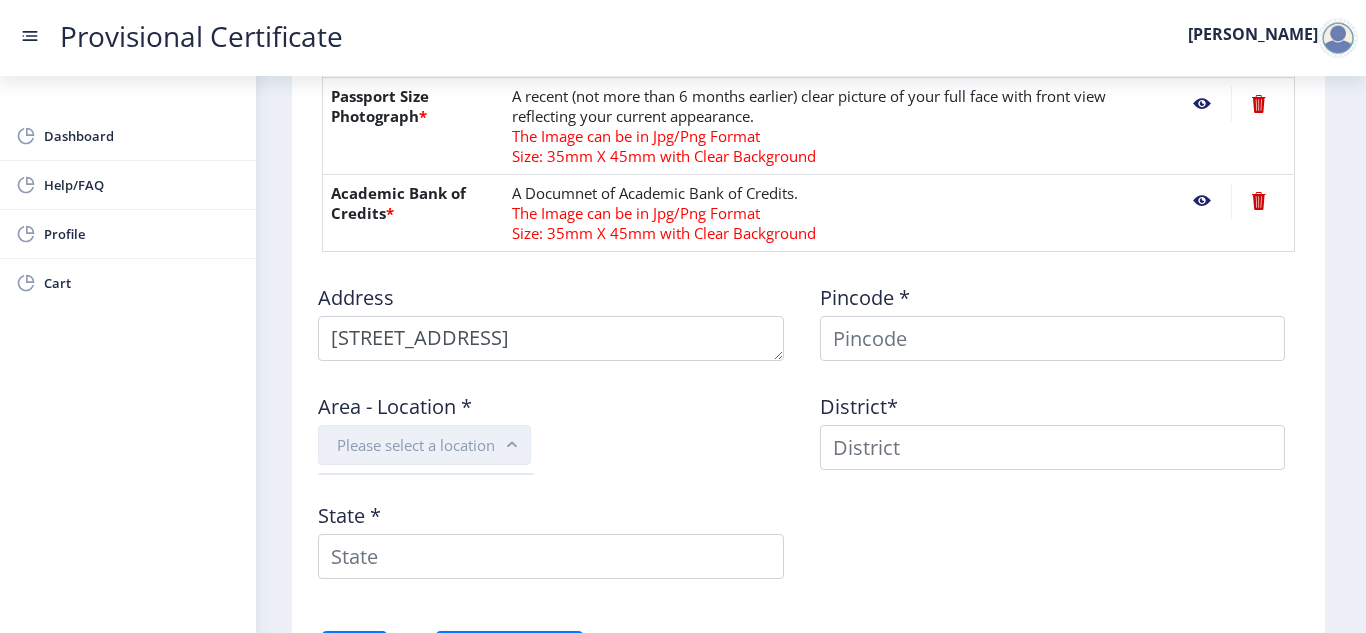 click 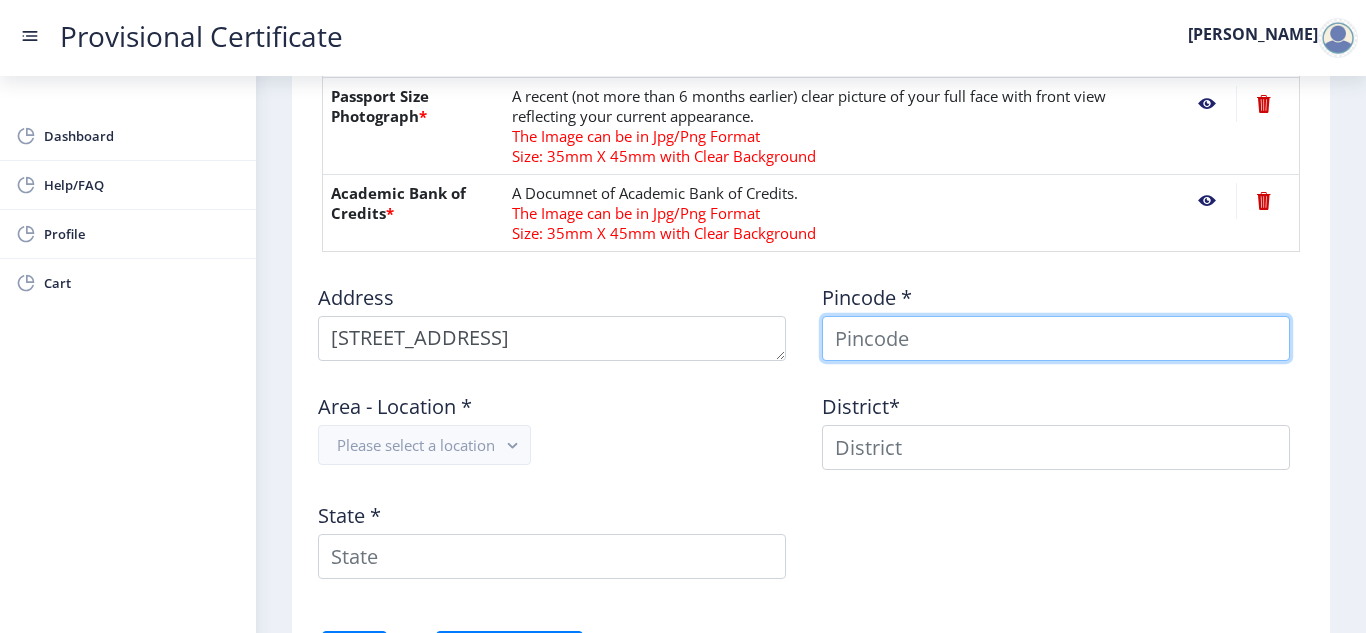 click at bounding box center (1056, 338) 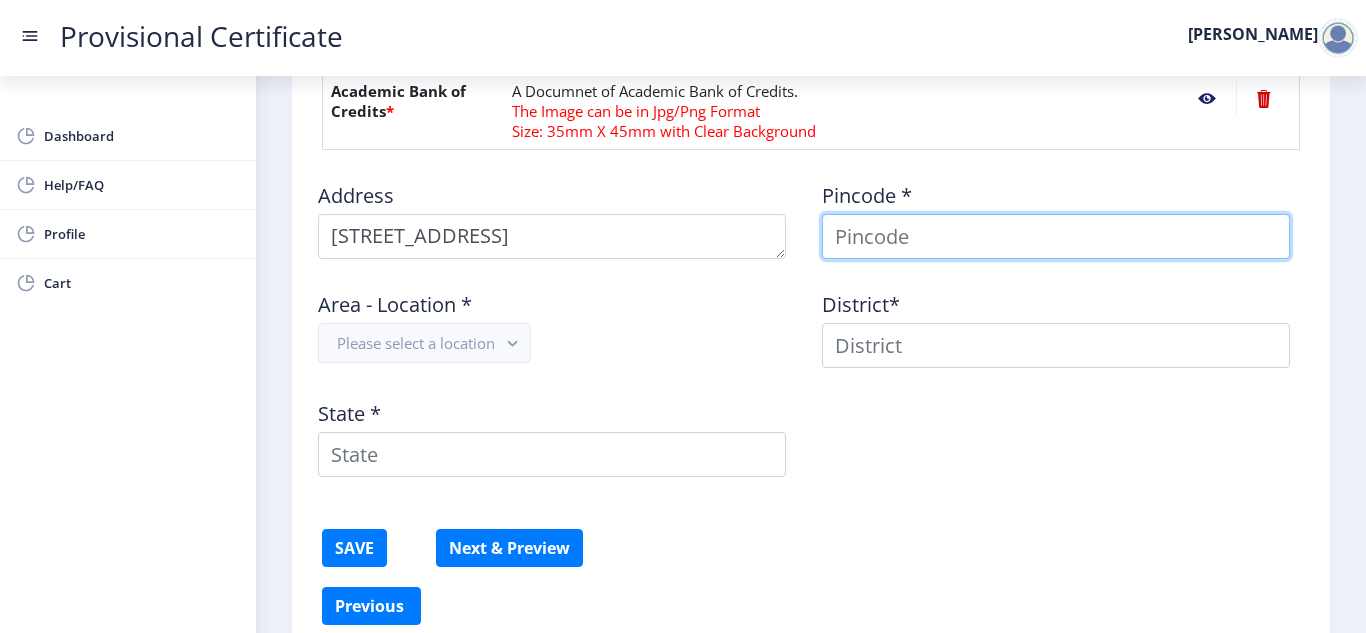 scroll, scrollTop: 1326, scrollLeft: 0, axis: vertical 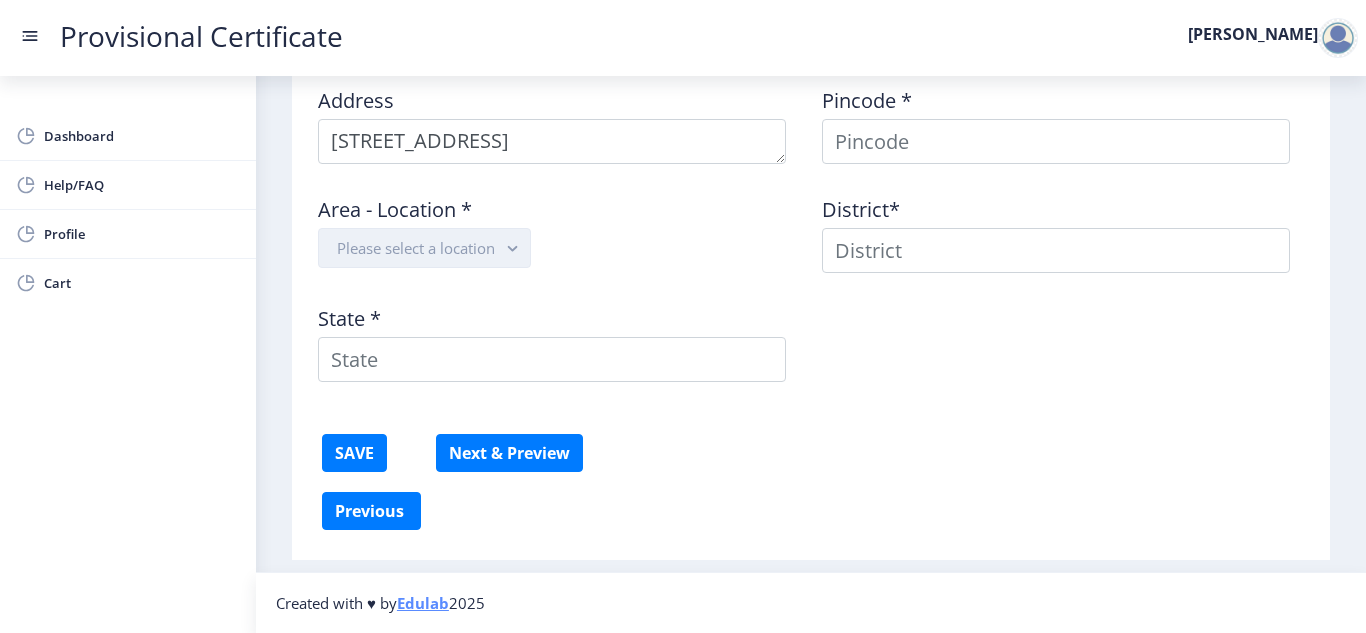click 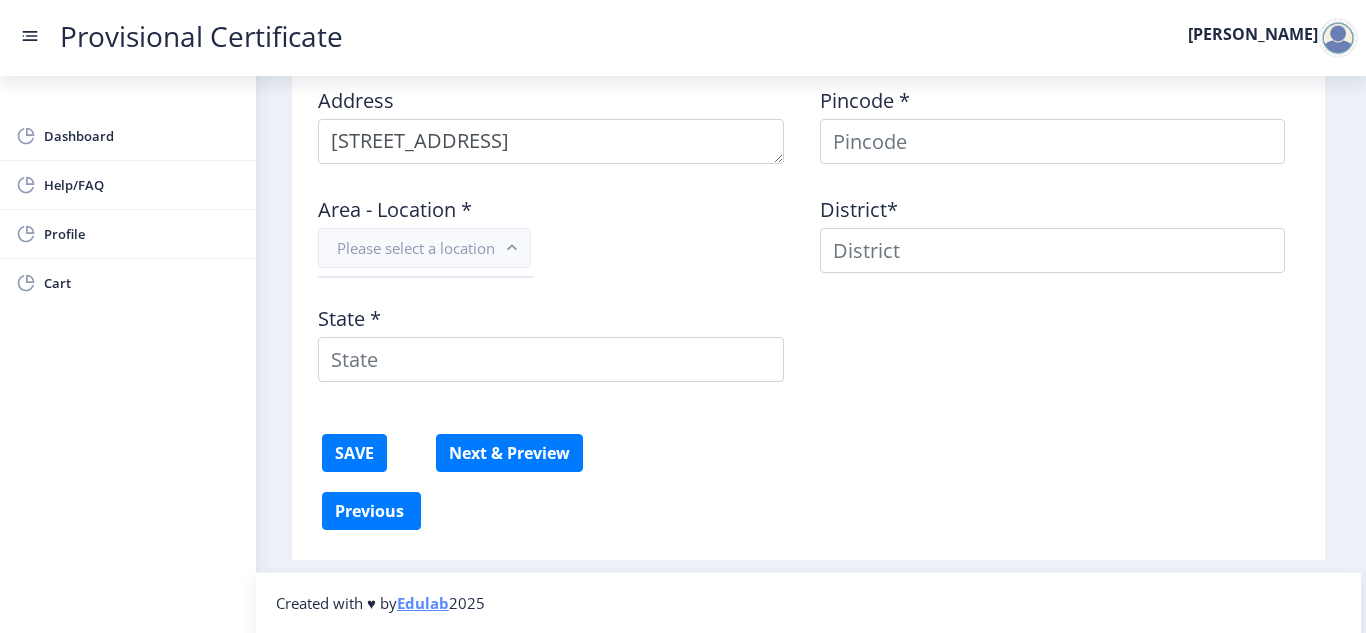 click on "Address    Pincode *  Area - Location *  Please select a location District*  State *" 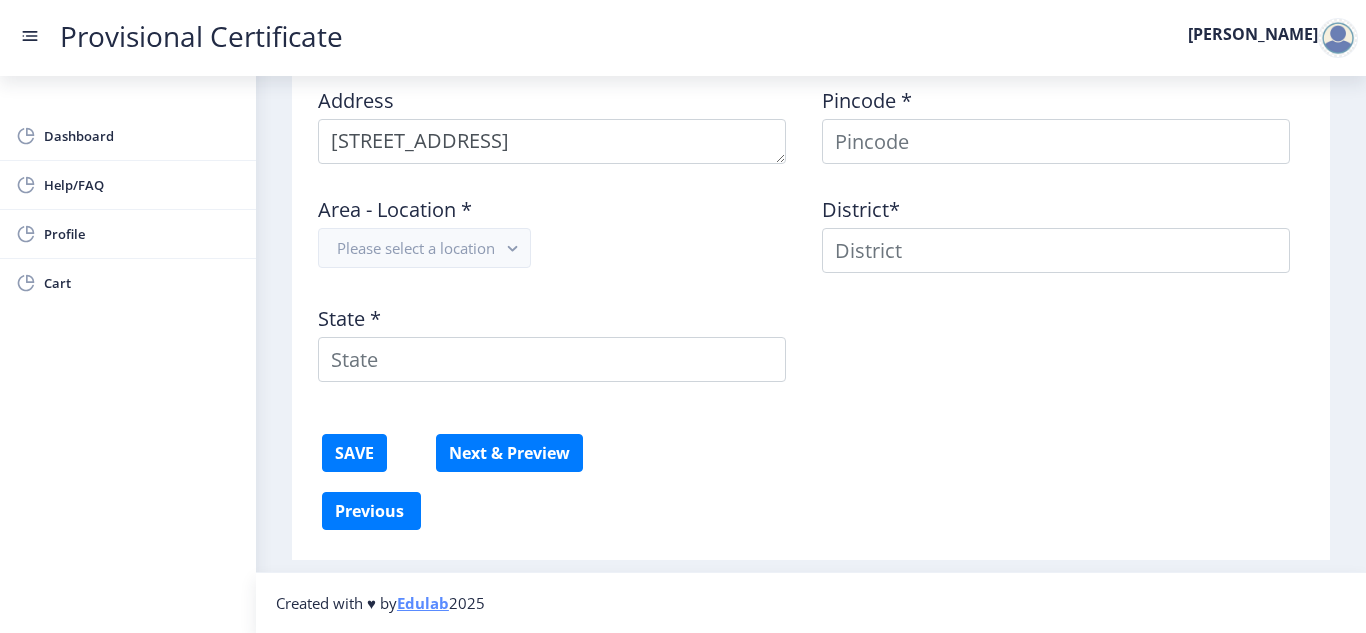 click on "Address    Pincode *  Area - Location *  Please select a location District*  State *" 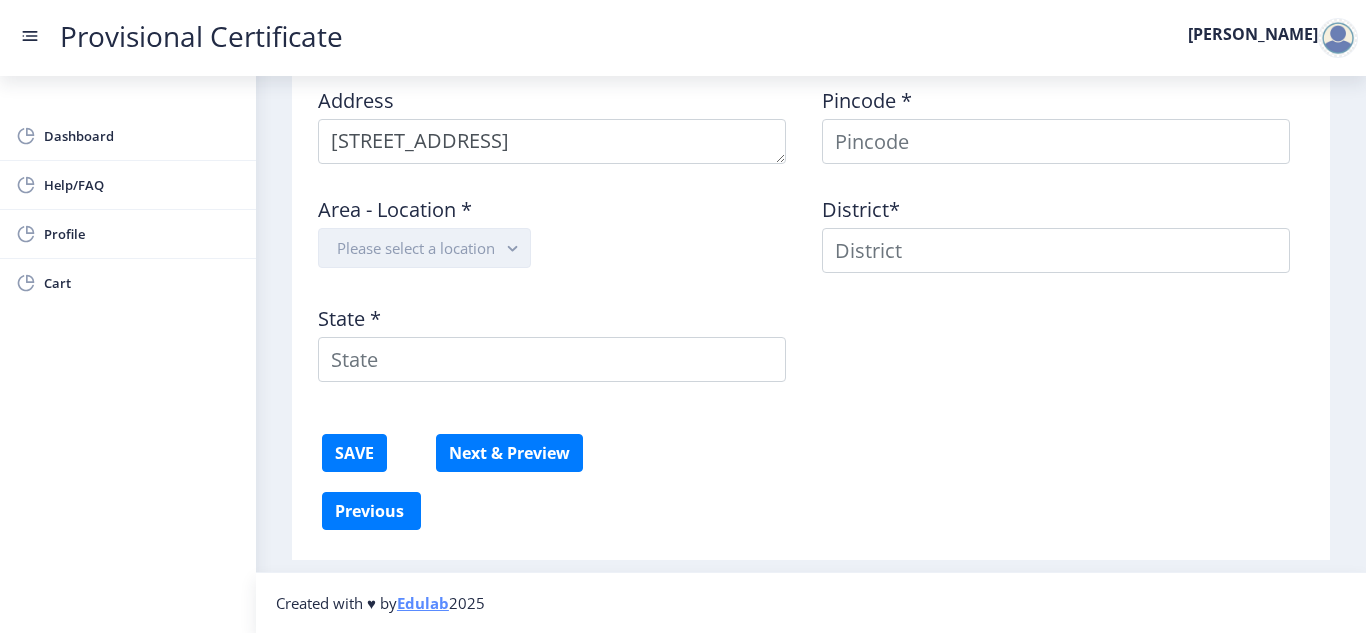 click on "Please select a location" 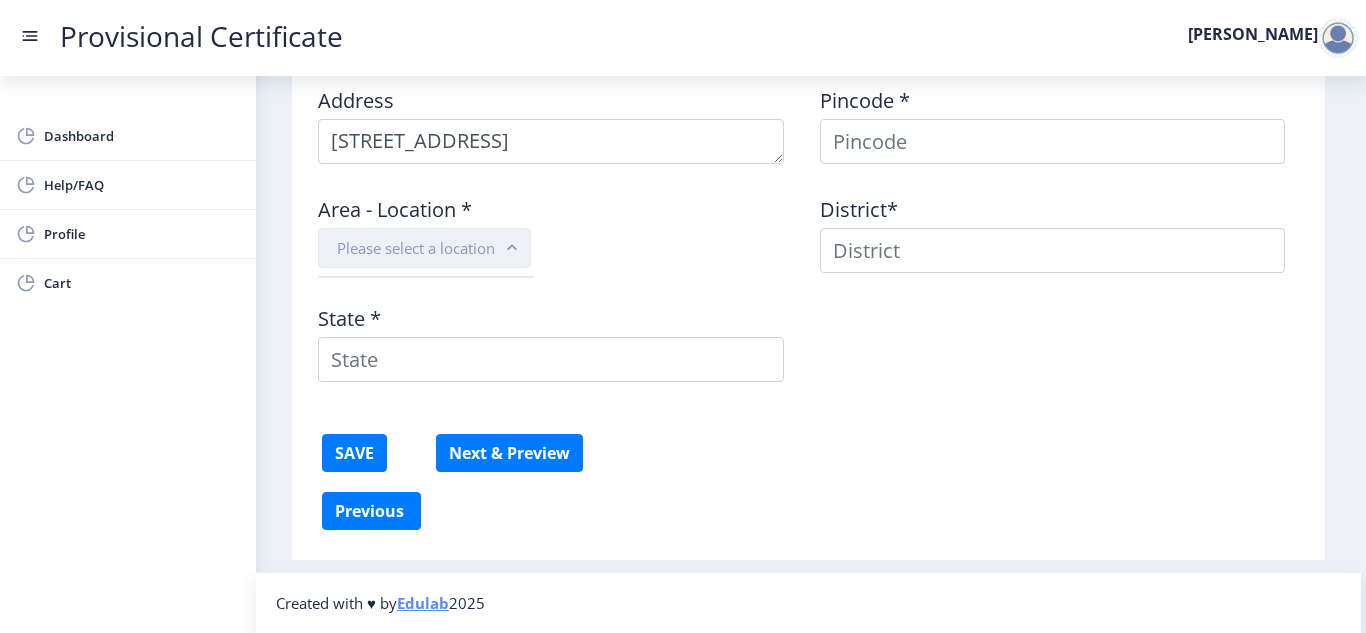 click on "Please select a location" 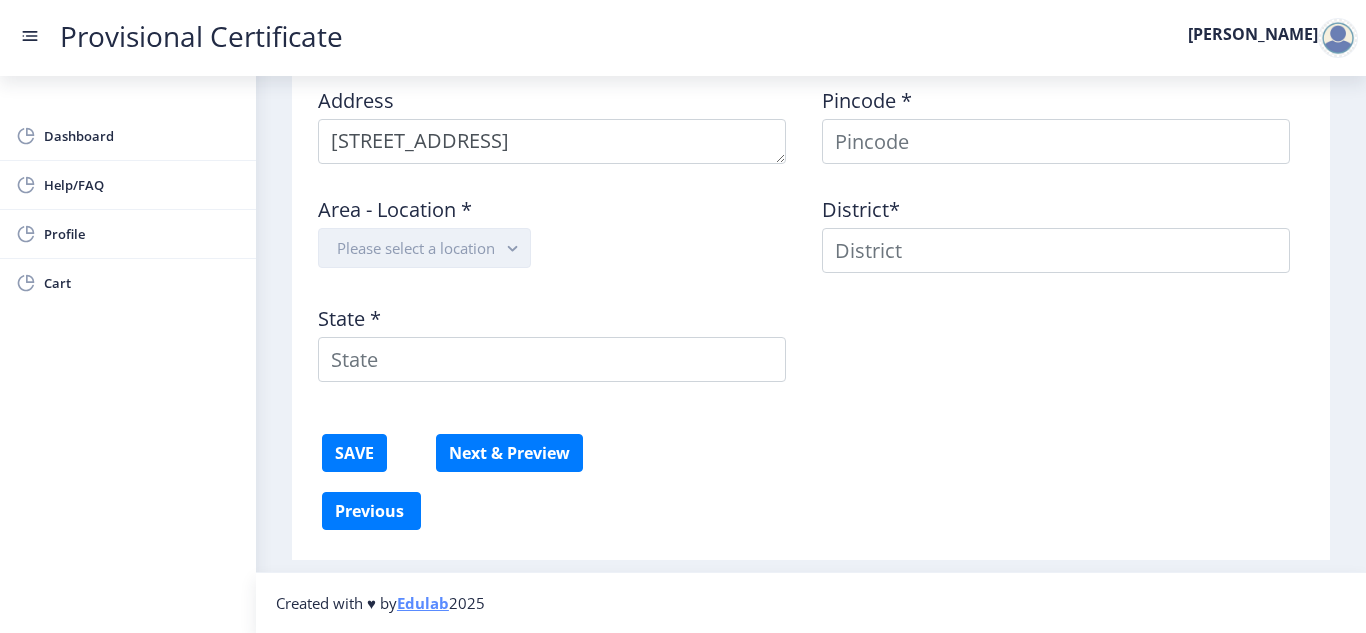 click on "Please select a location" 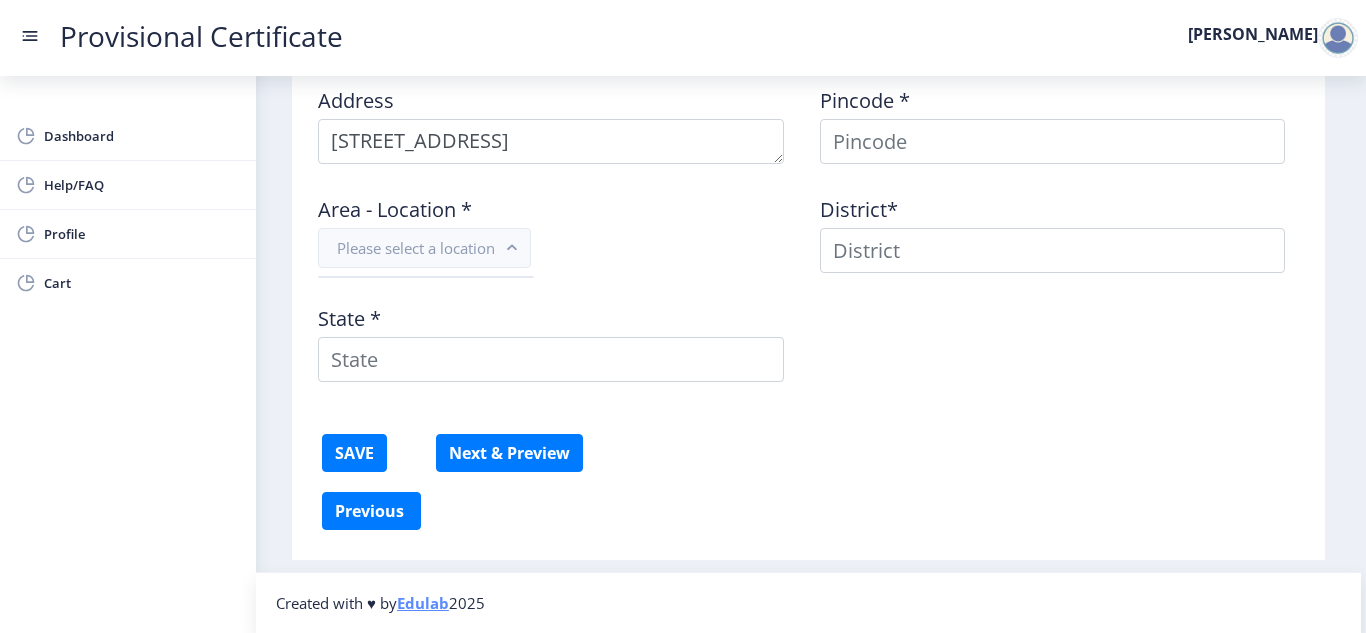 click on "State *" 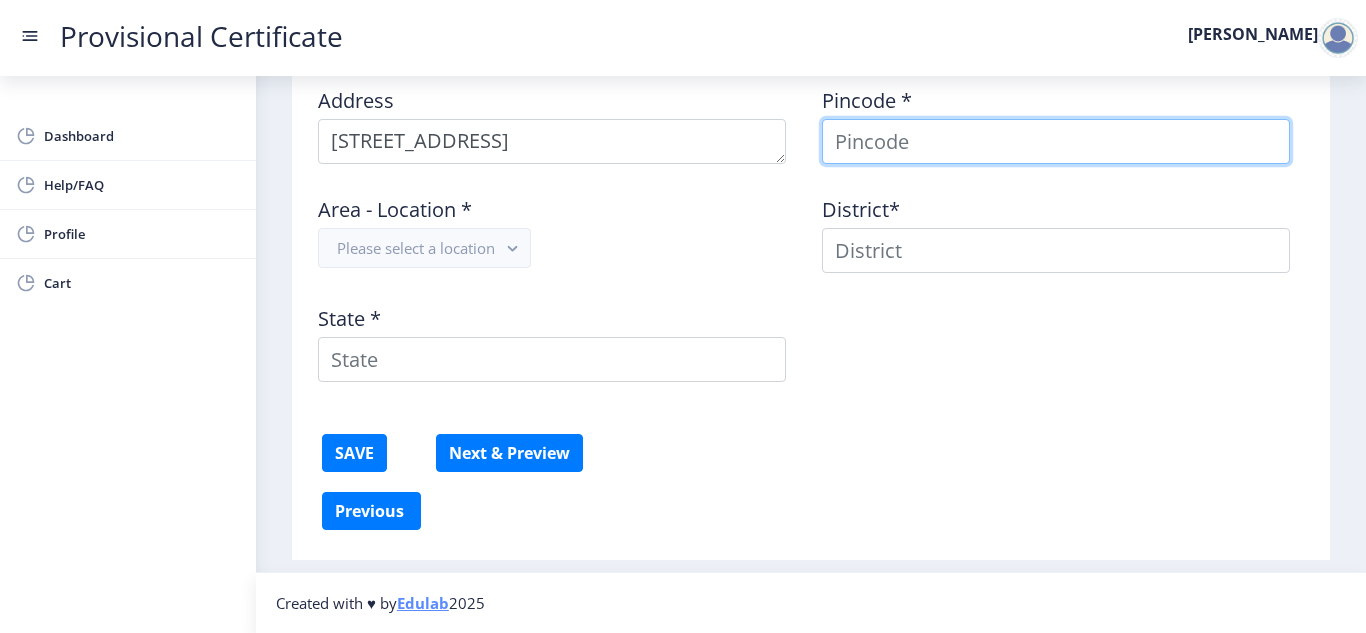 click at bounding box center (1056, 141) 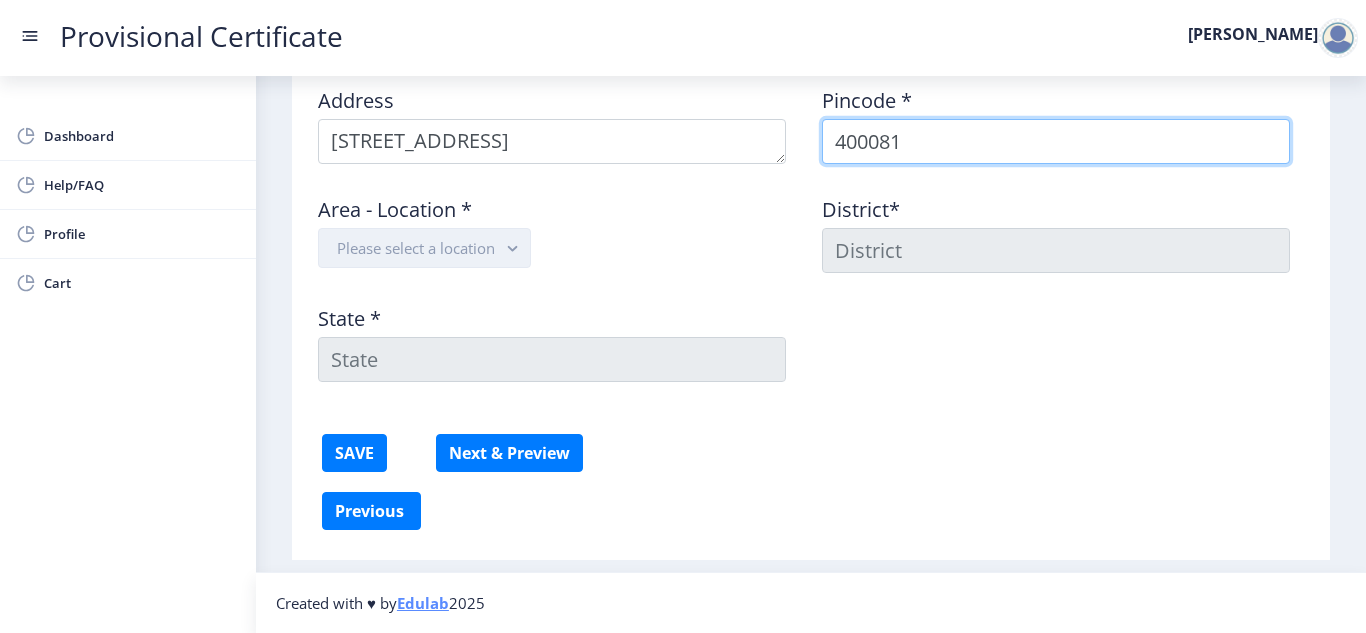 type on "400081" 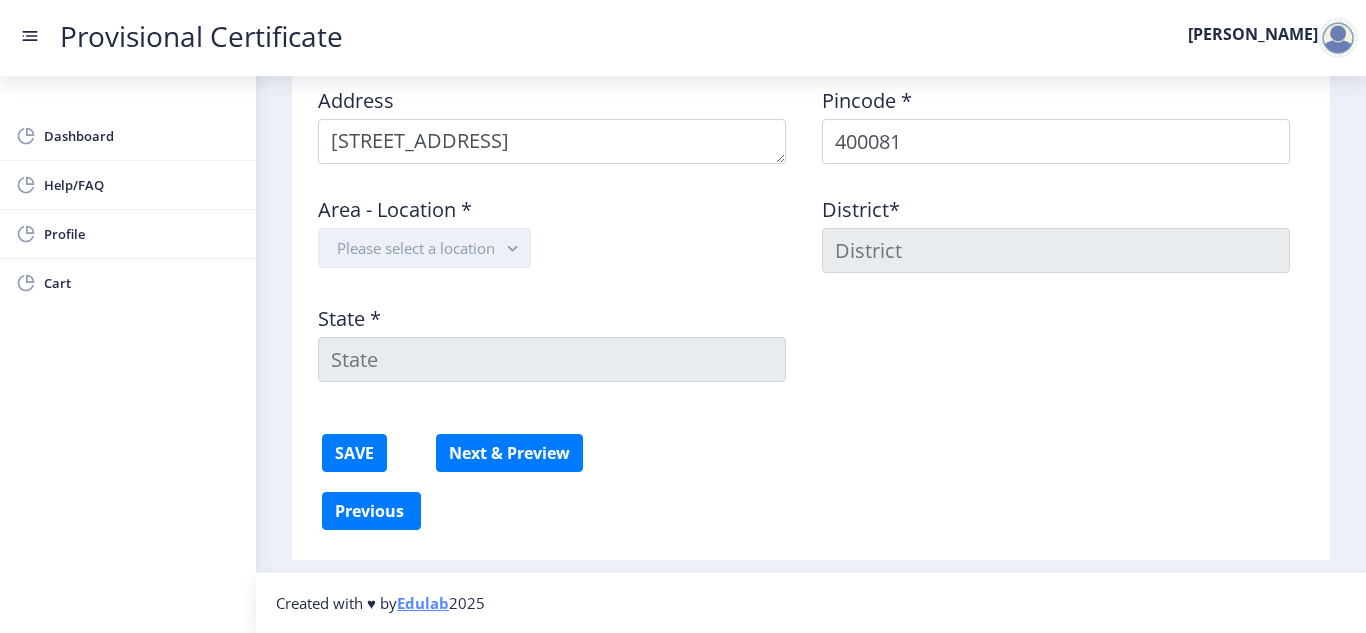 click 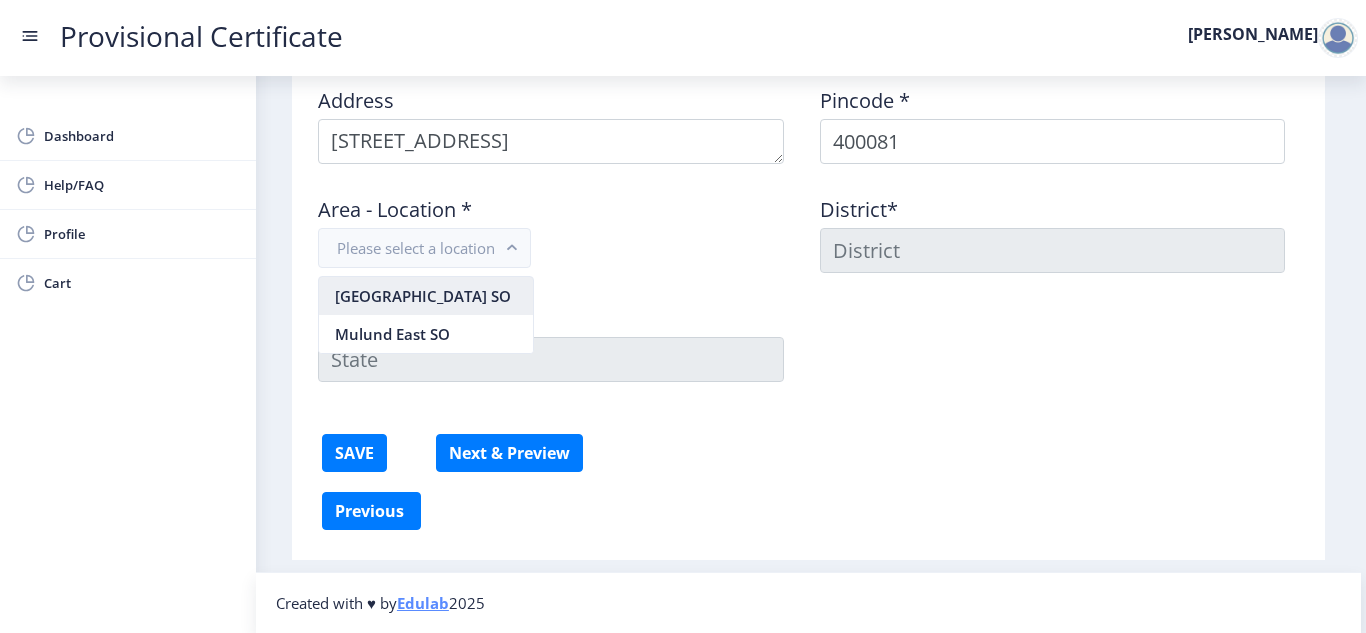 click on "Mhada Colony SO" at bounding box center [426, 296] 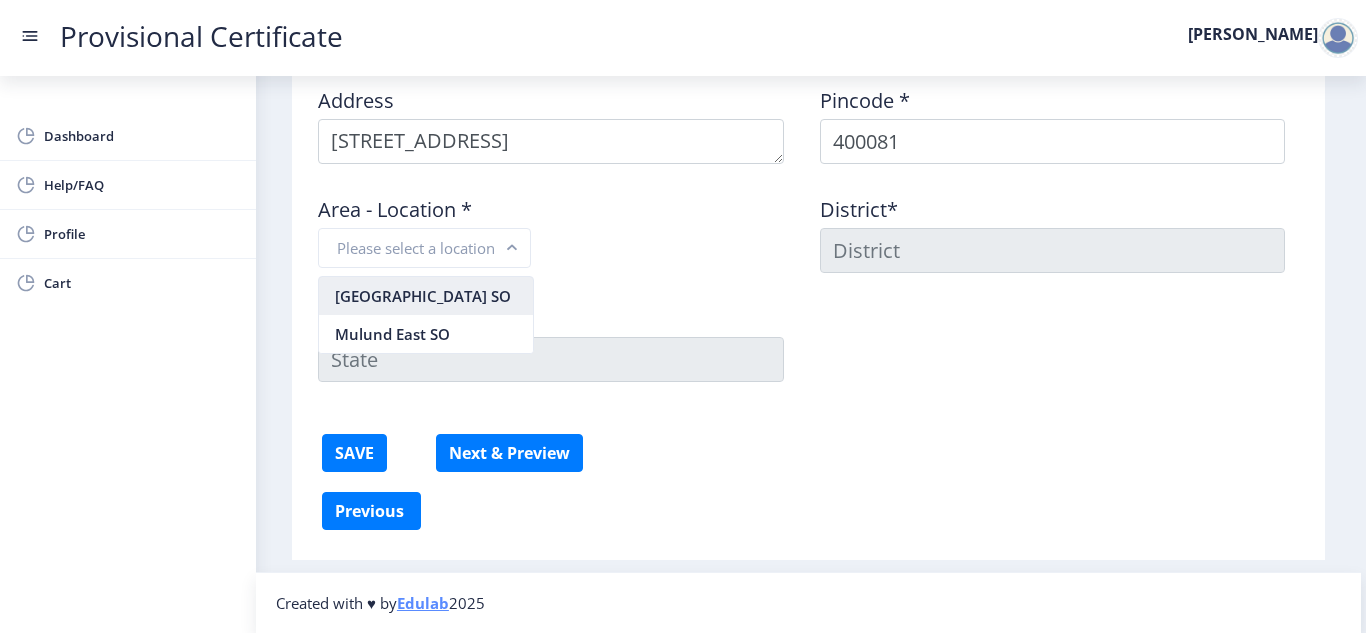 type on "MUMBAI" 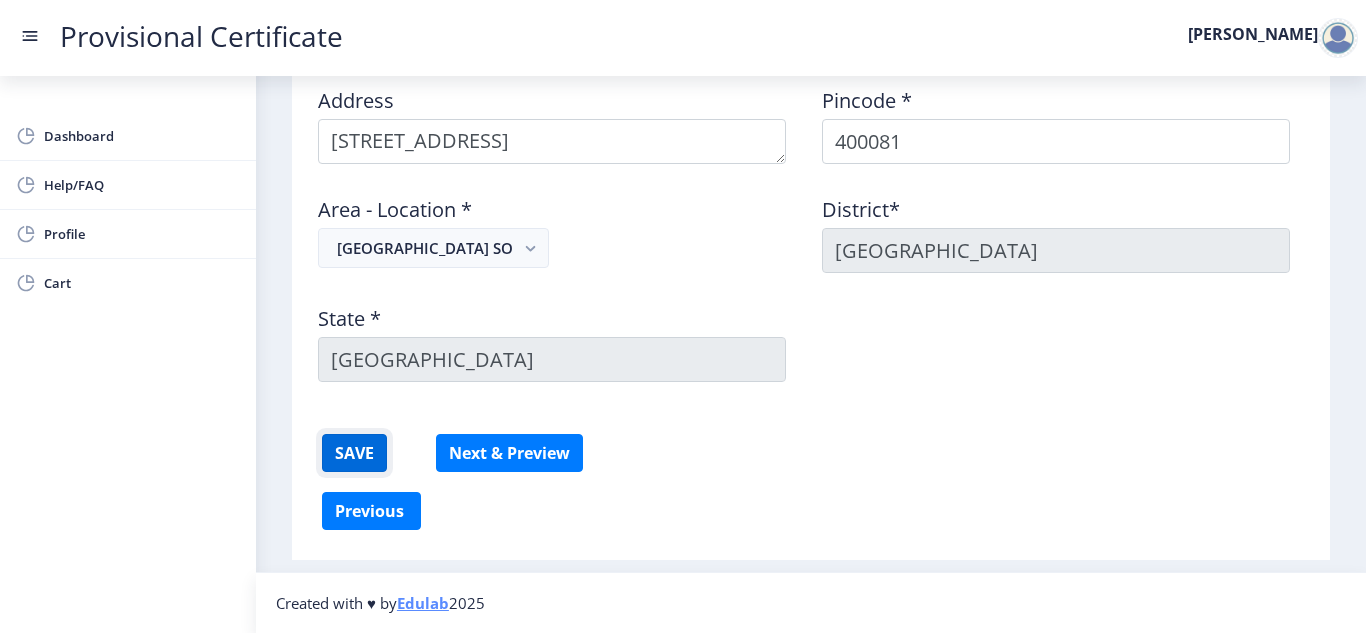 click on "SAVE" 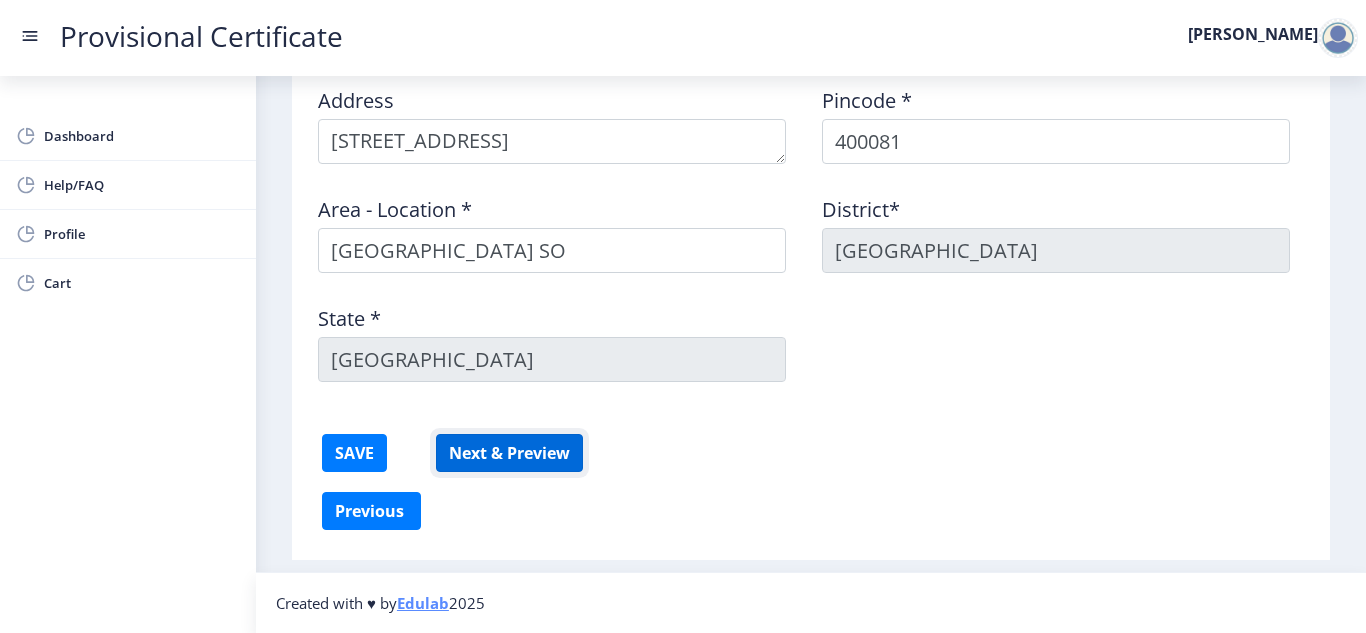 click on "Next & Preview" 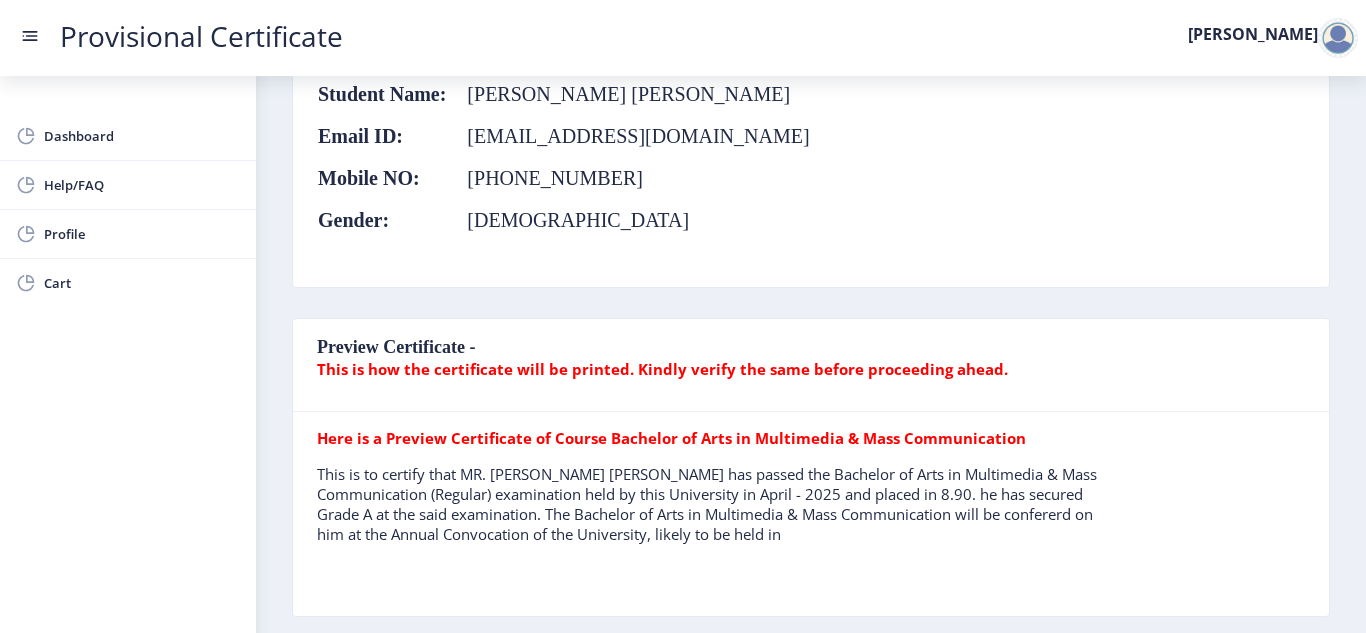 scroll, scrollTop: 287, scrollLeft: 0, axis: vertical 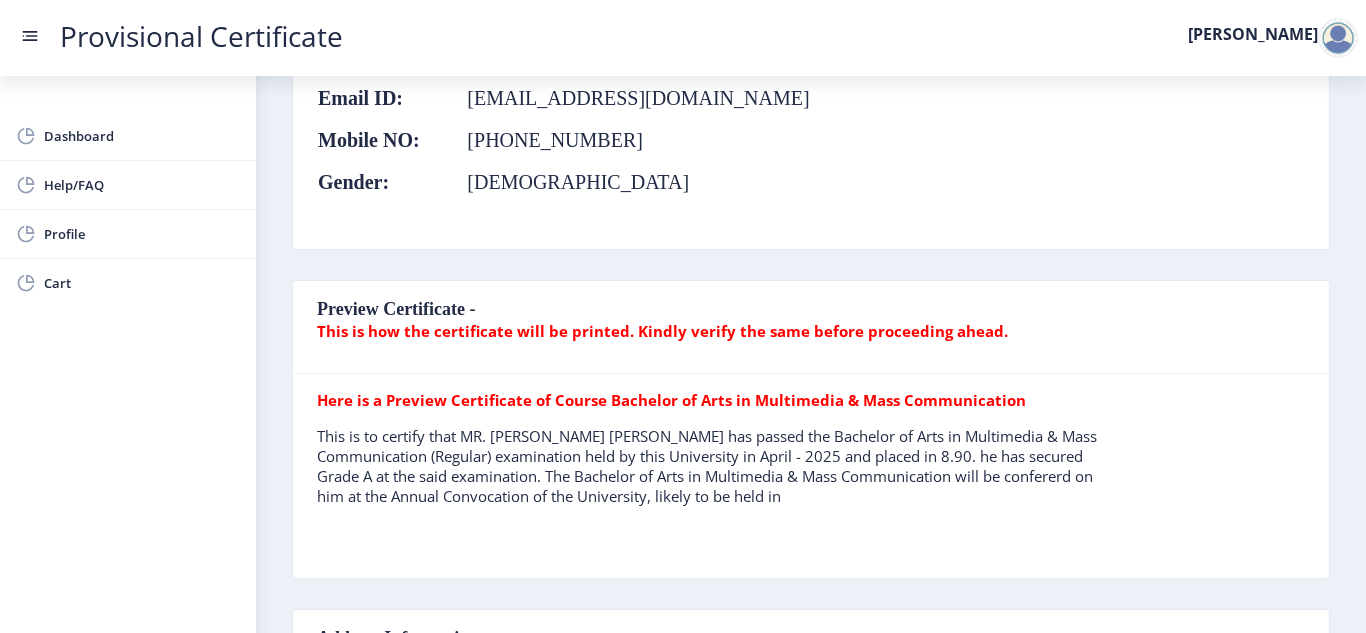 click on "This is how the certificate will be printed. Kindly verify the same before proceeding ahead." 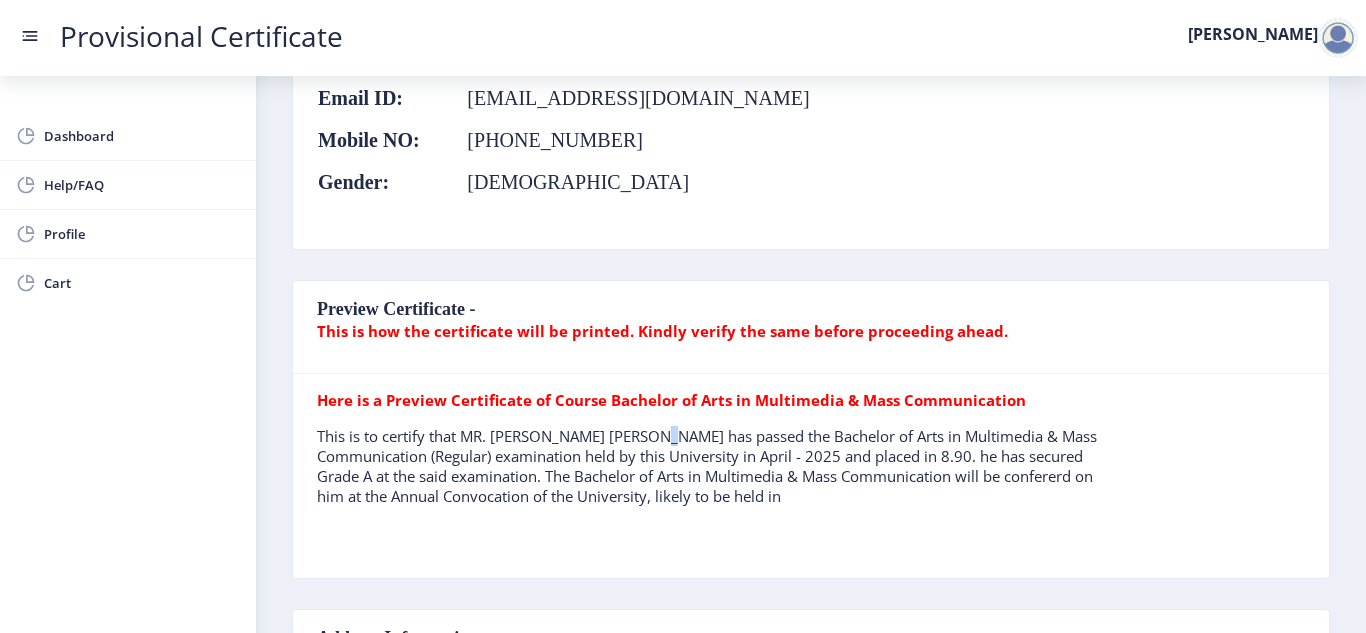 click on "This is to certify that MR. VINAMRA VINAY SHINDE has passed the Bachelor of Arts in Multimedia & Mass Communication (Regular) examination held by this University in April - 2025 and placed in 8.90. he has secured Grade A at the said examination. The Bachelor of Arts in Multimedia & Mass Communication will be confererd on him at the Annual Convocation of the University, likely to be held in" 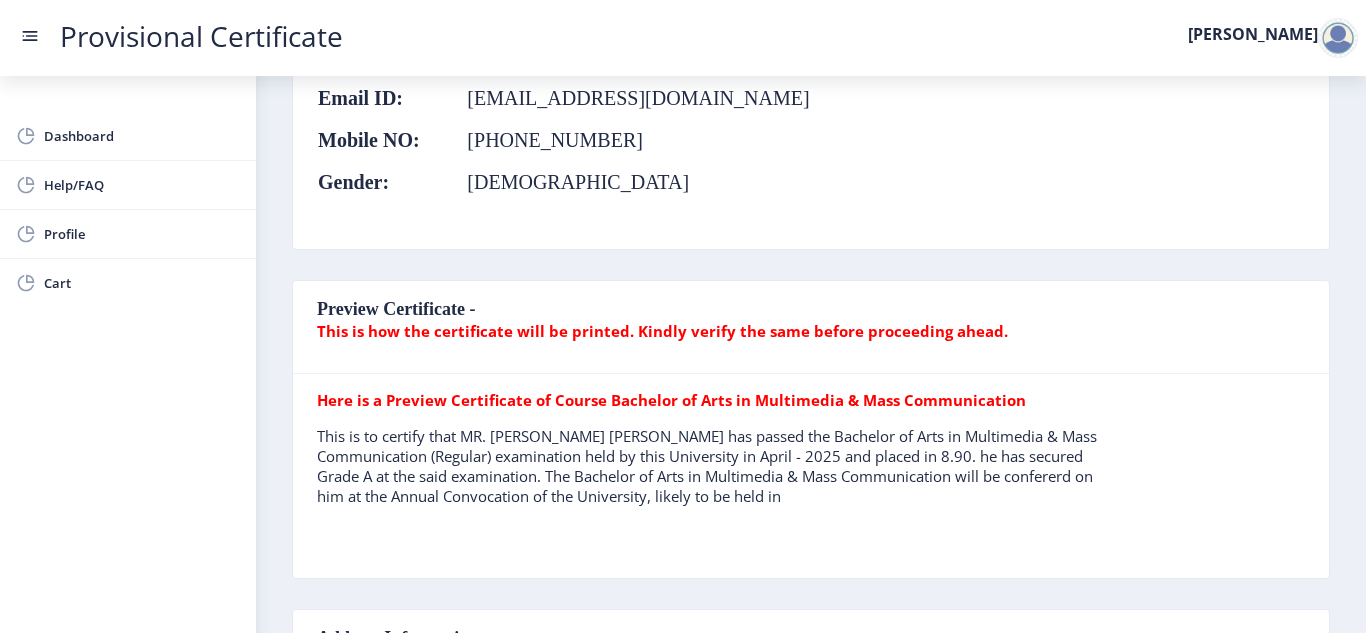 click on "This is to certify that MR. VINAMRA VINAY SHINDE has passed the Bachelor of Arts in Multimedia & Mass Communication (Regular) examination held by this University in April - 2025 and placed in 8.90. he has secured Grade A at the said examination. The Bachelor of Arts in Multimedia & Mass Communication will be confererd on him at the Annual Convocation of the University, likely to be held in" 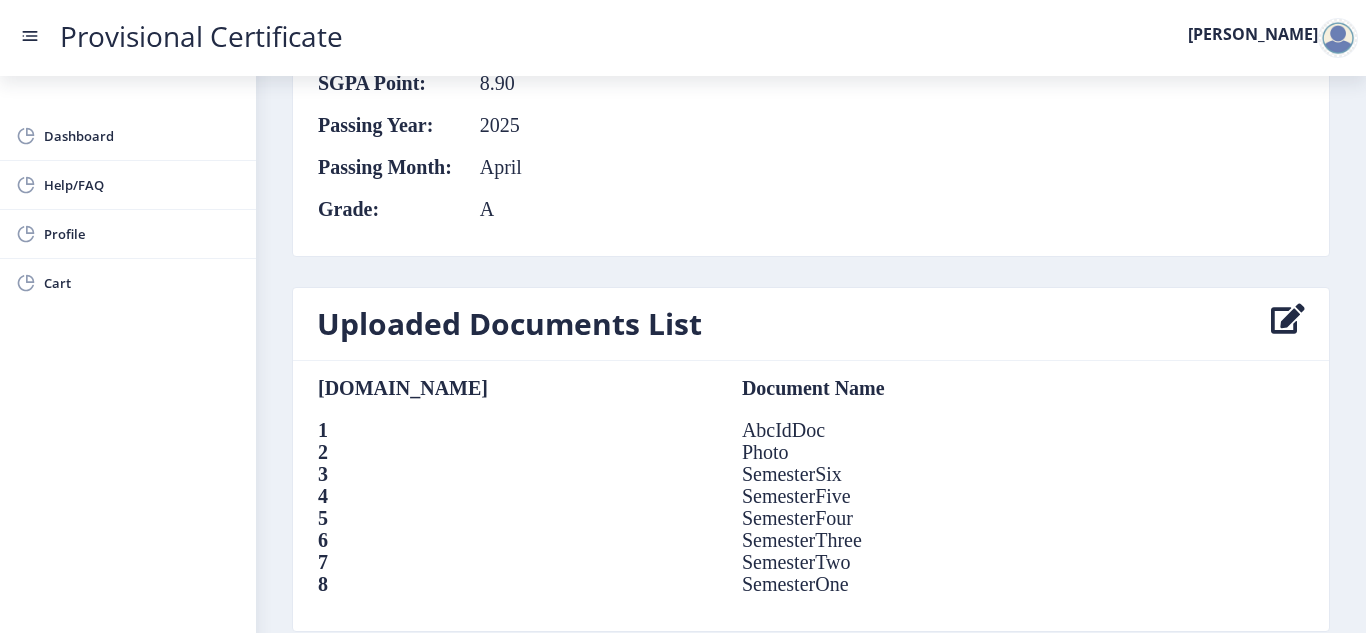 scroll, scrollTop: 1447, scrollLeft: 0, axis: vertical 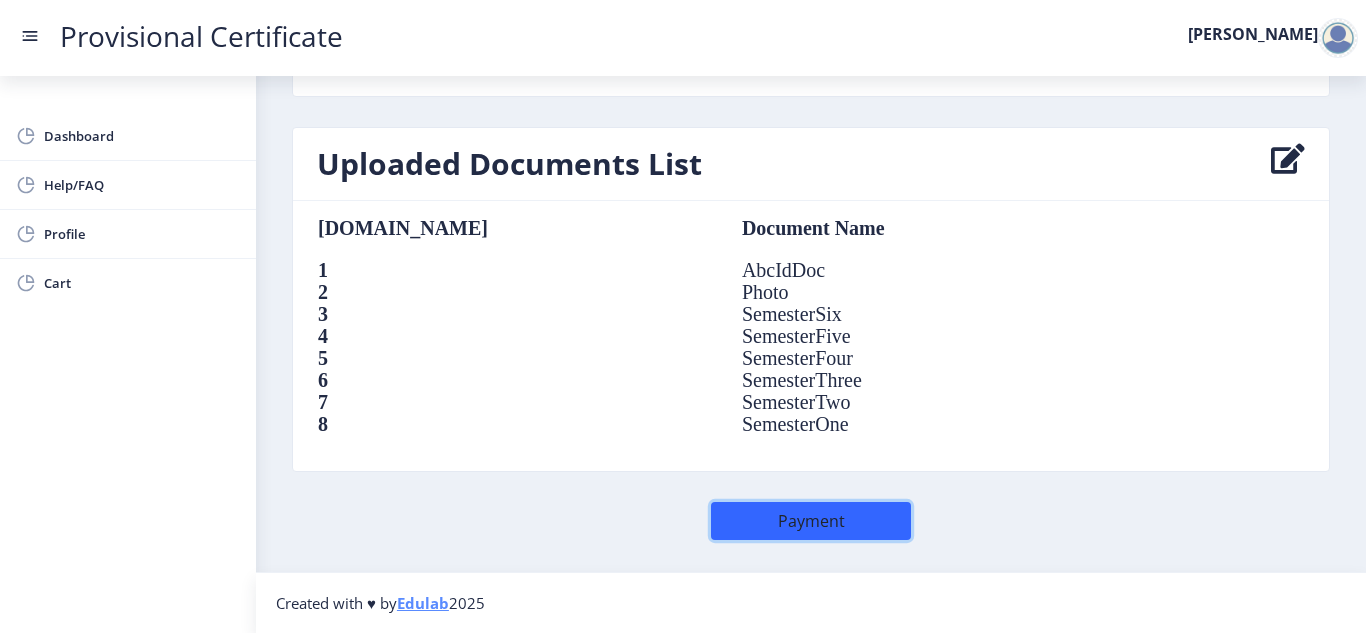 click on "Payment" 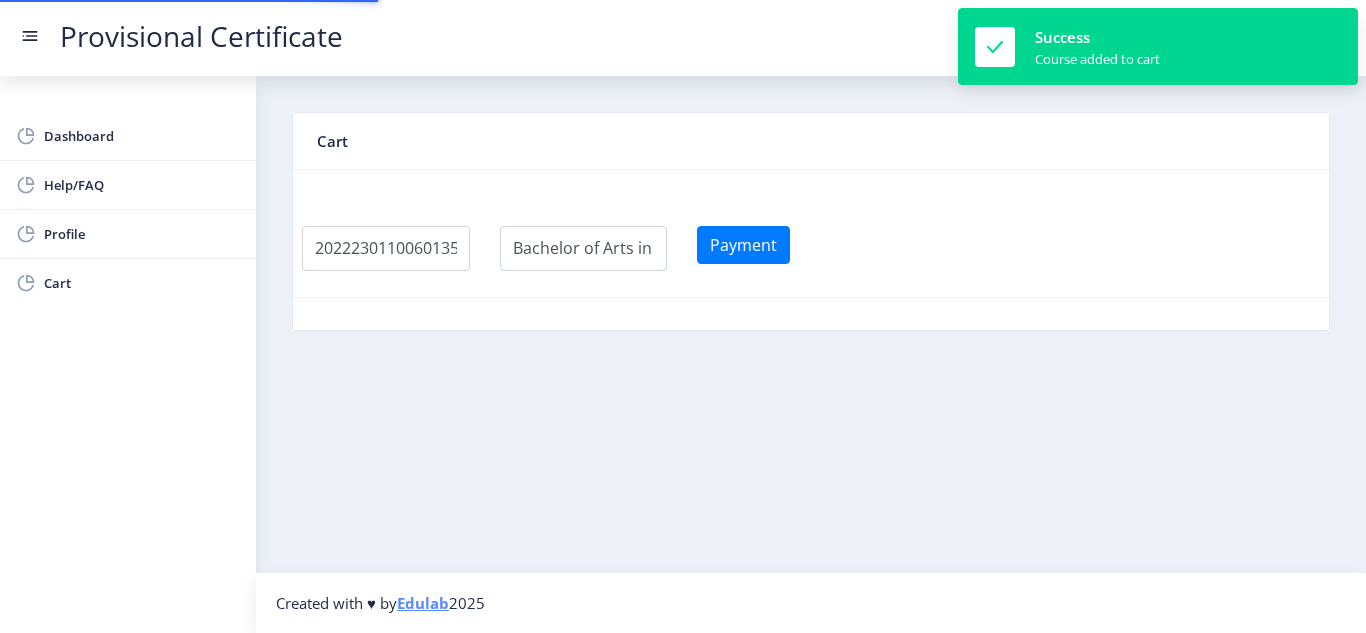 scroll, scrollTop: 0, scrollLeft: 0, axis: both 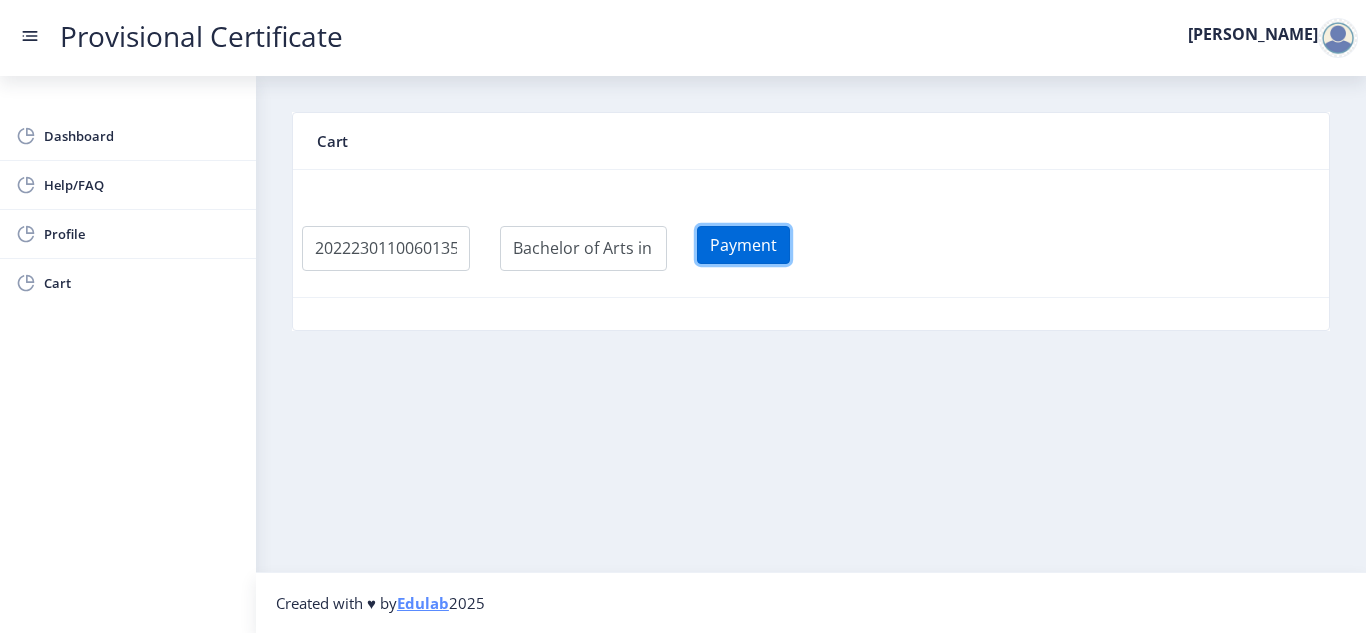 click on "Payment" 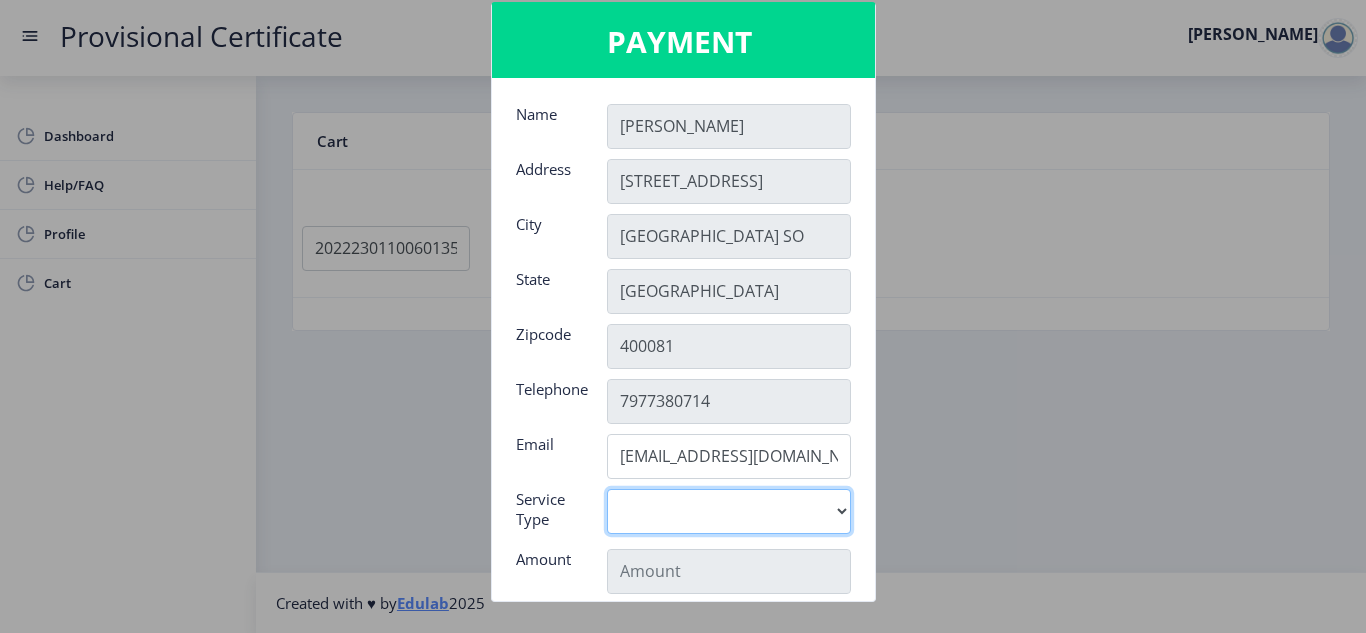click on "Digital" at bounding box center [729, 511] 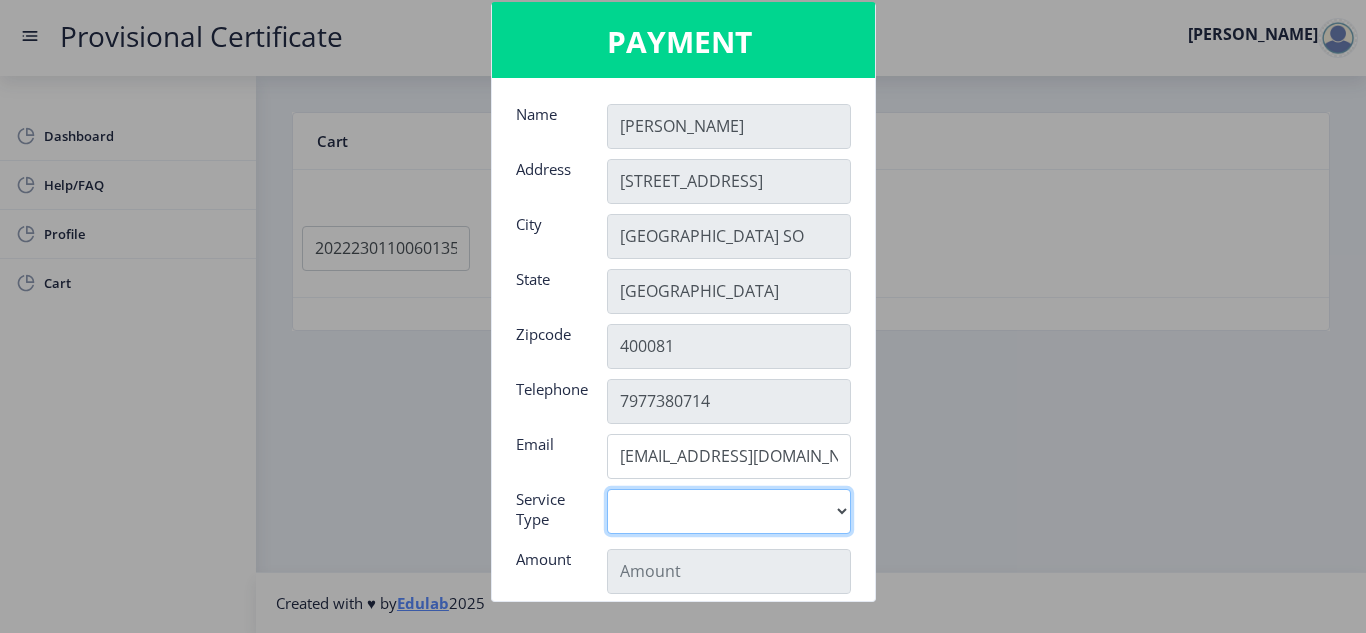 select on "old" 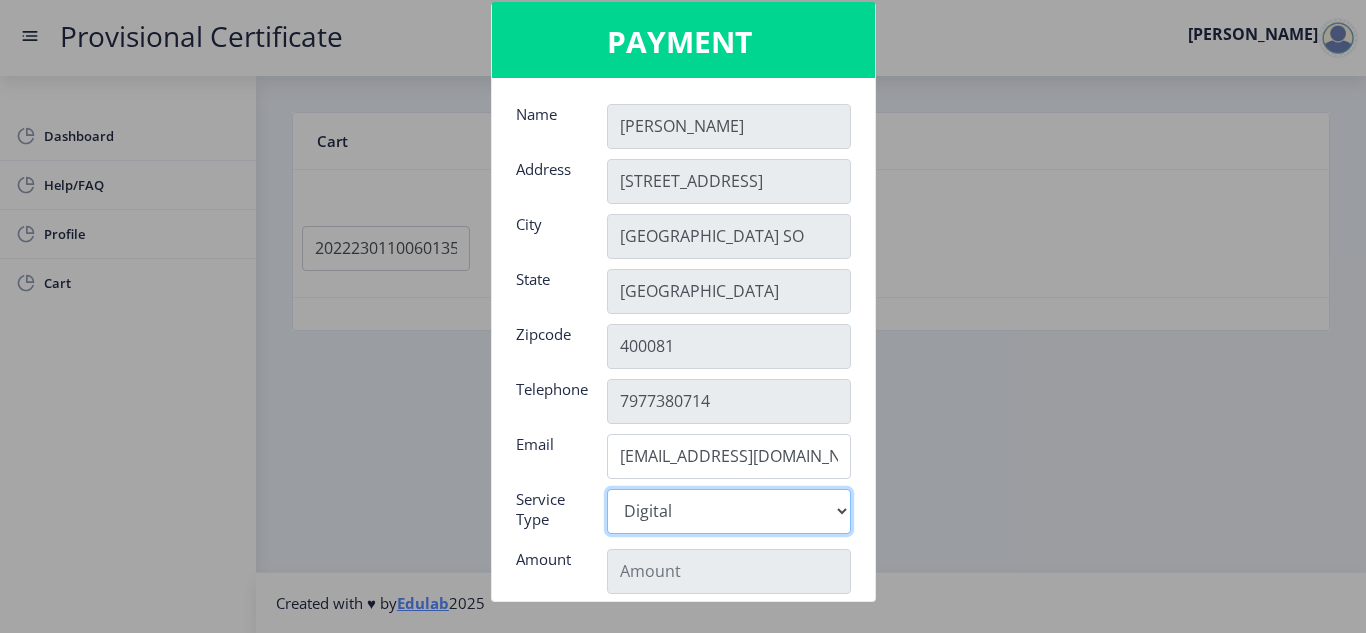 click on "Digital" at bounding box center [729, 511] 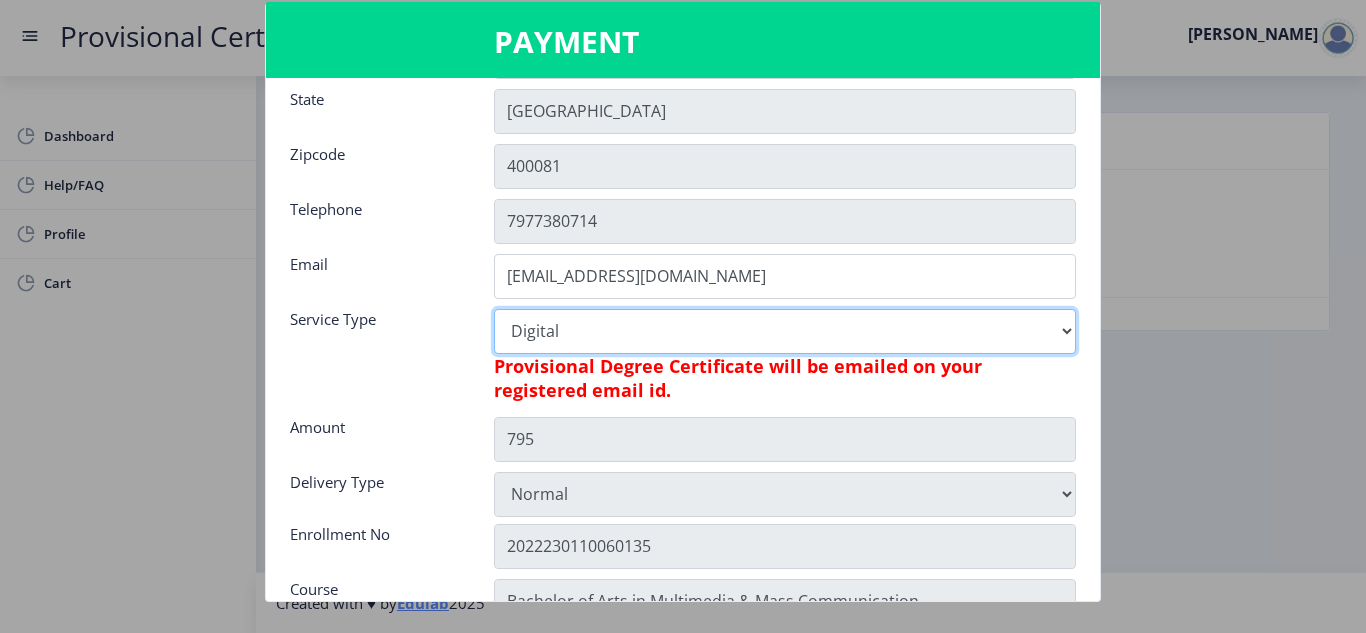 scroll, scrollTop: 200, scrollLeft: 0, axis: vertical 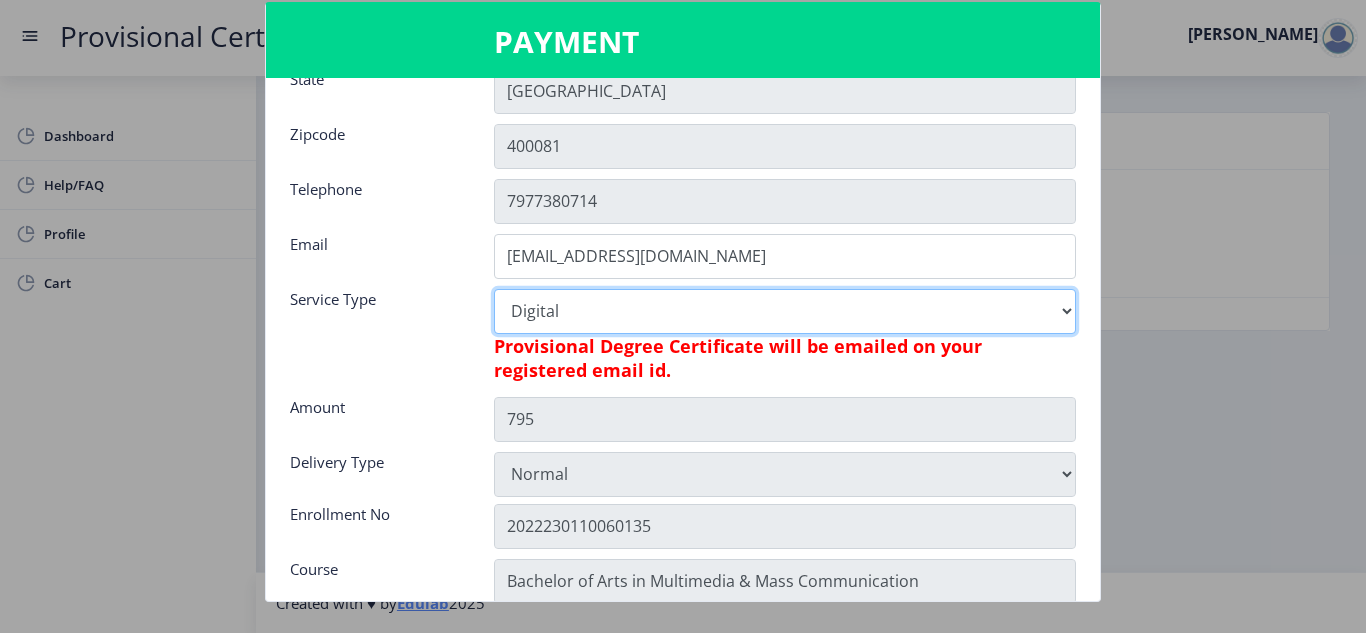 click on "Digital" at bounding box center (785, 311) 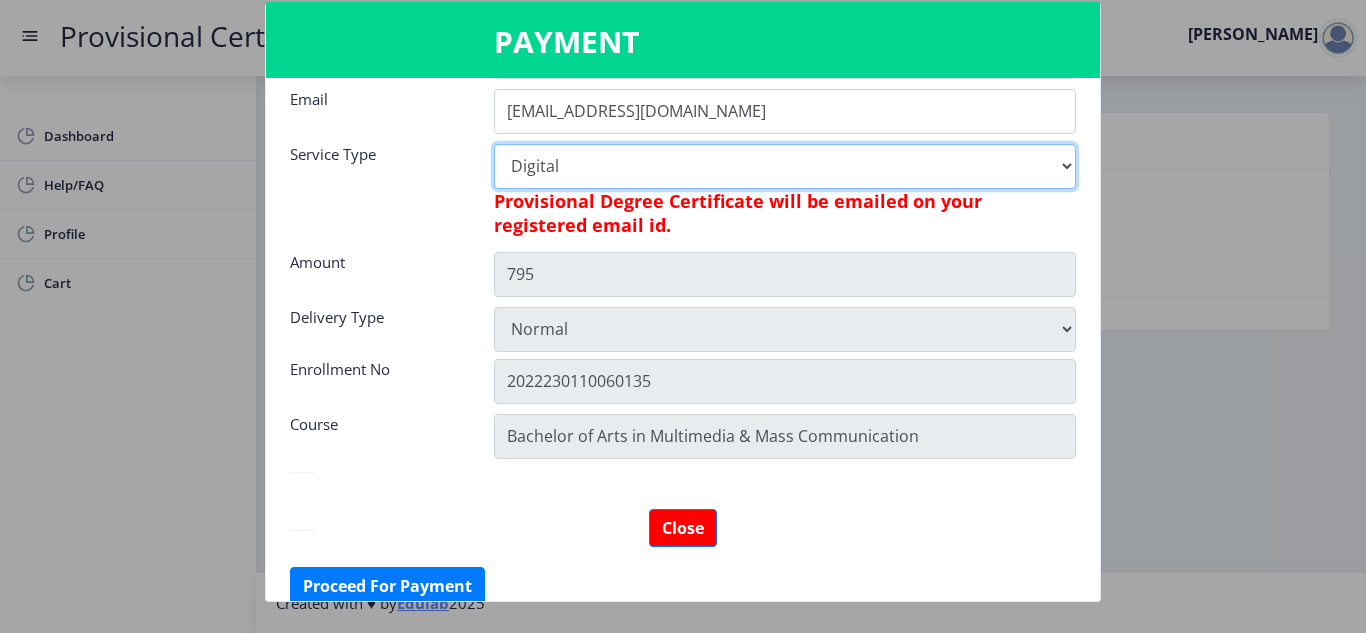 scroll, scrollTop: 365, scrollLeft: 0, axis: vertical 